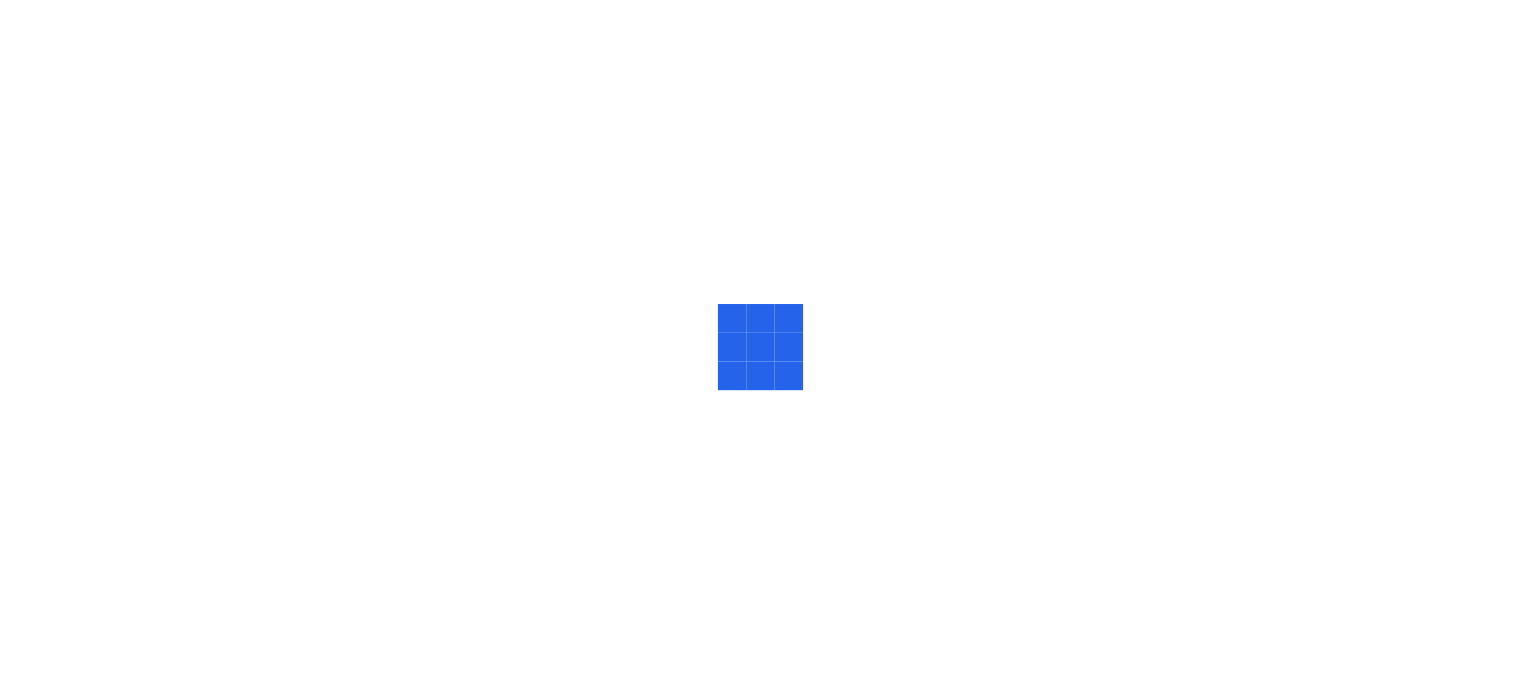 scroll, scrollTop: 0, scrollLeft: 0, axis: both 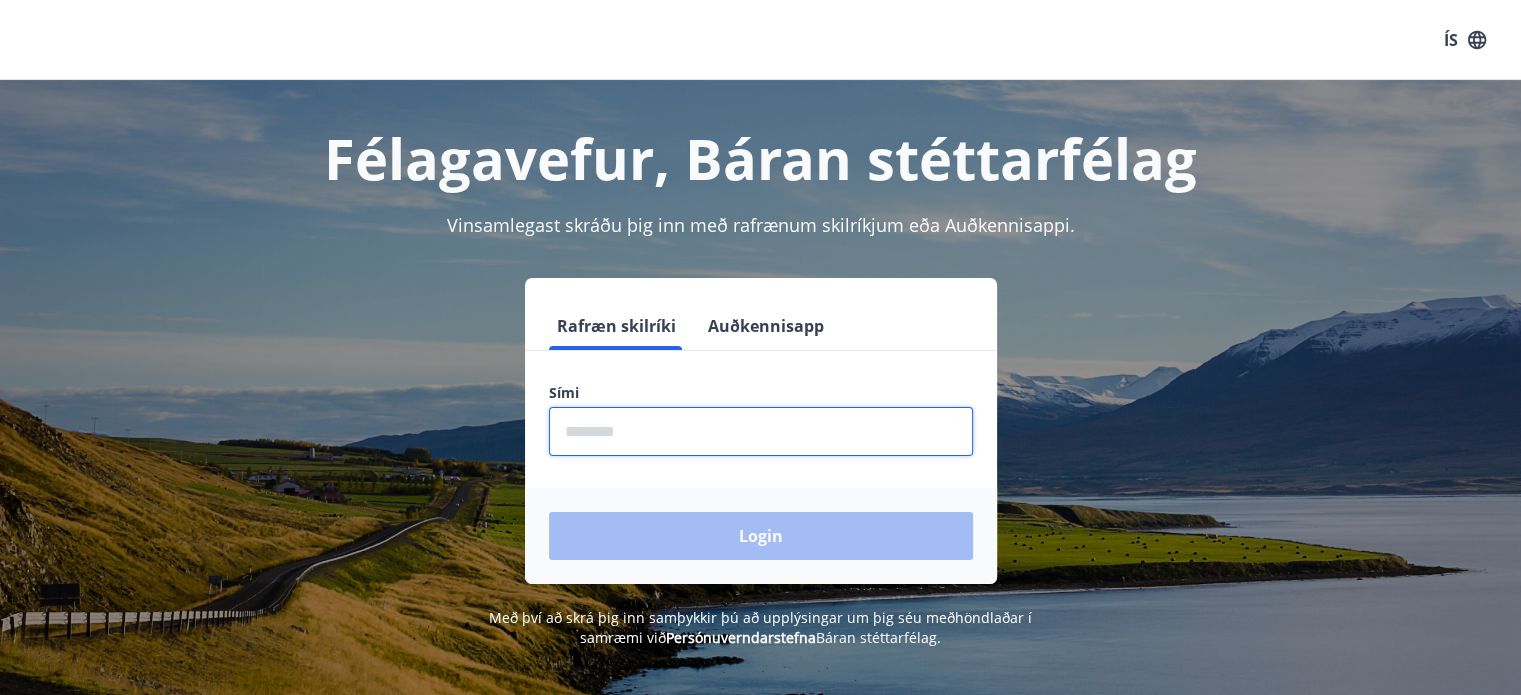 click at bounding box center (761, 431) 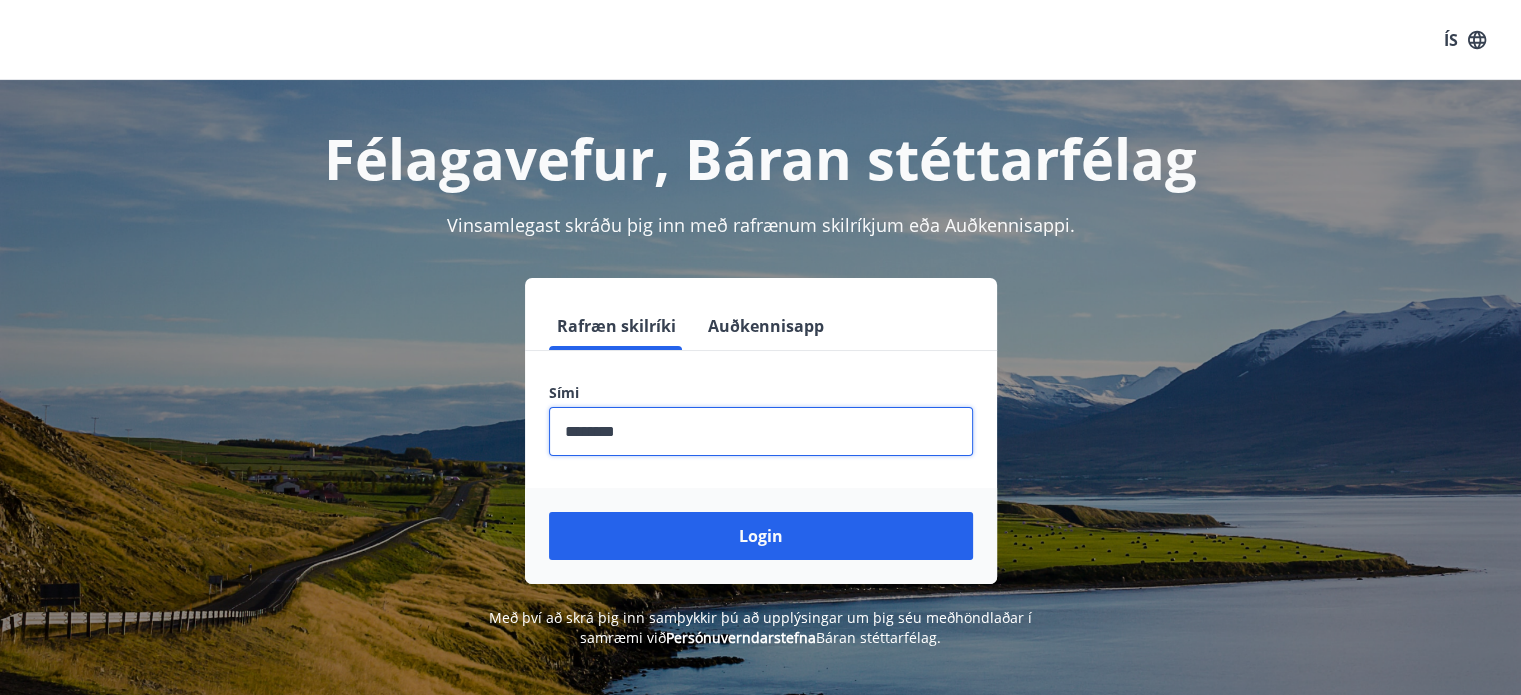 type on "********" 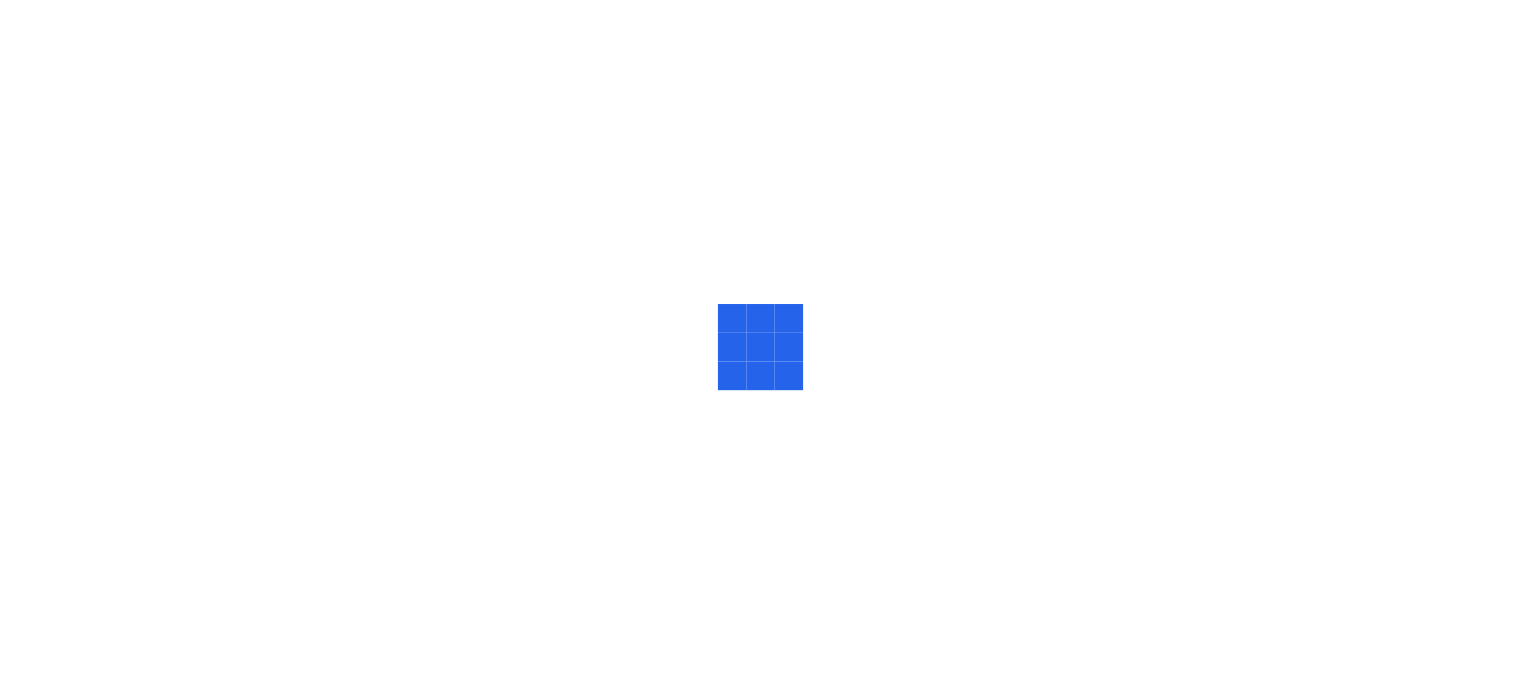 scroll, scrollTop: 0, scrollLeft: 0, axis: both 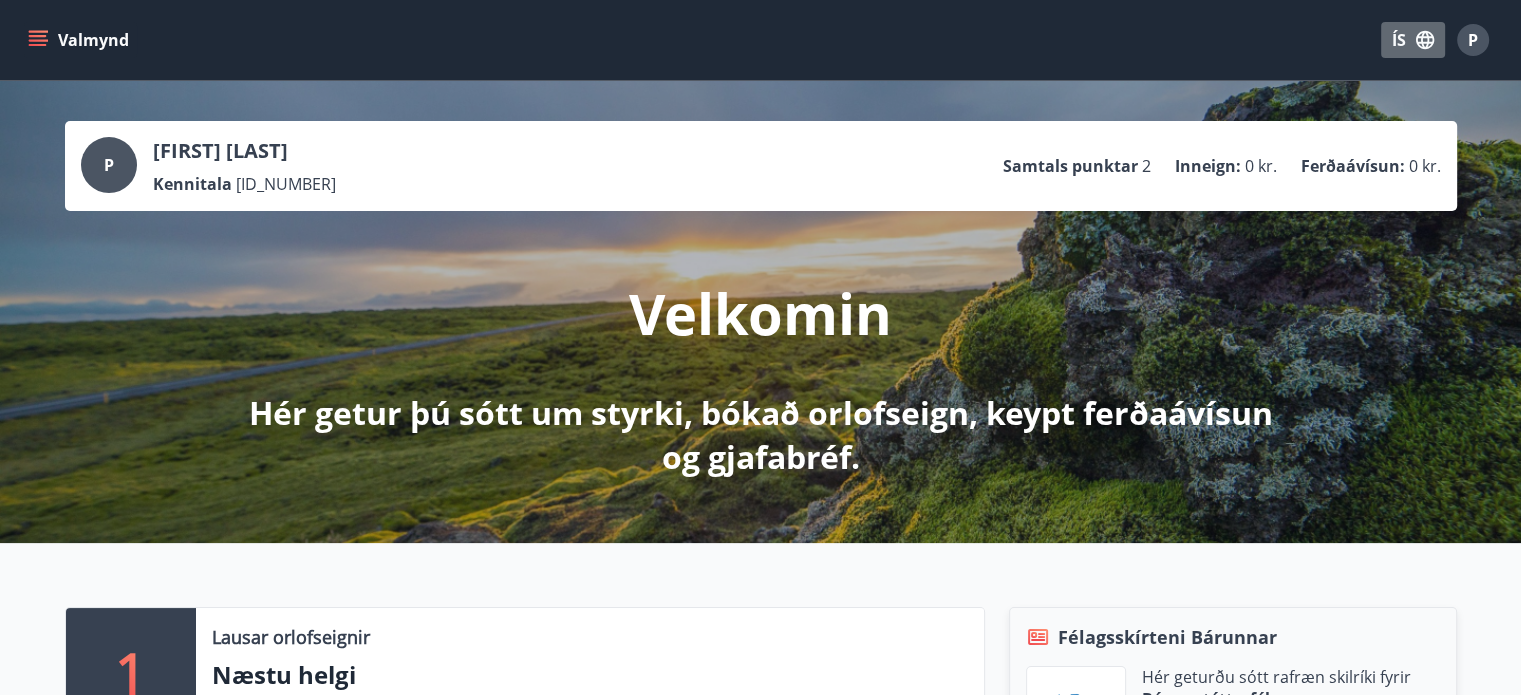 click 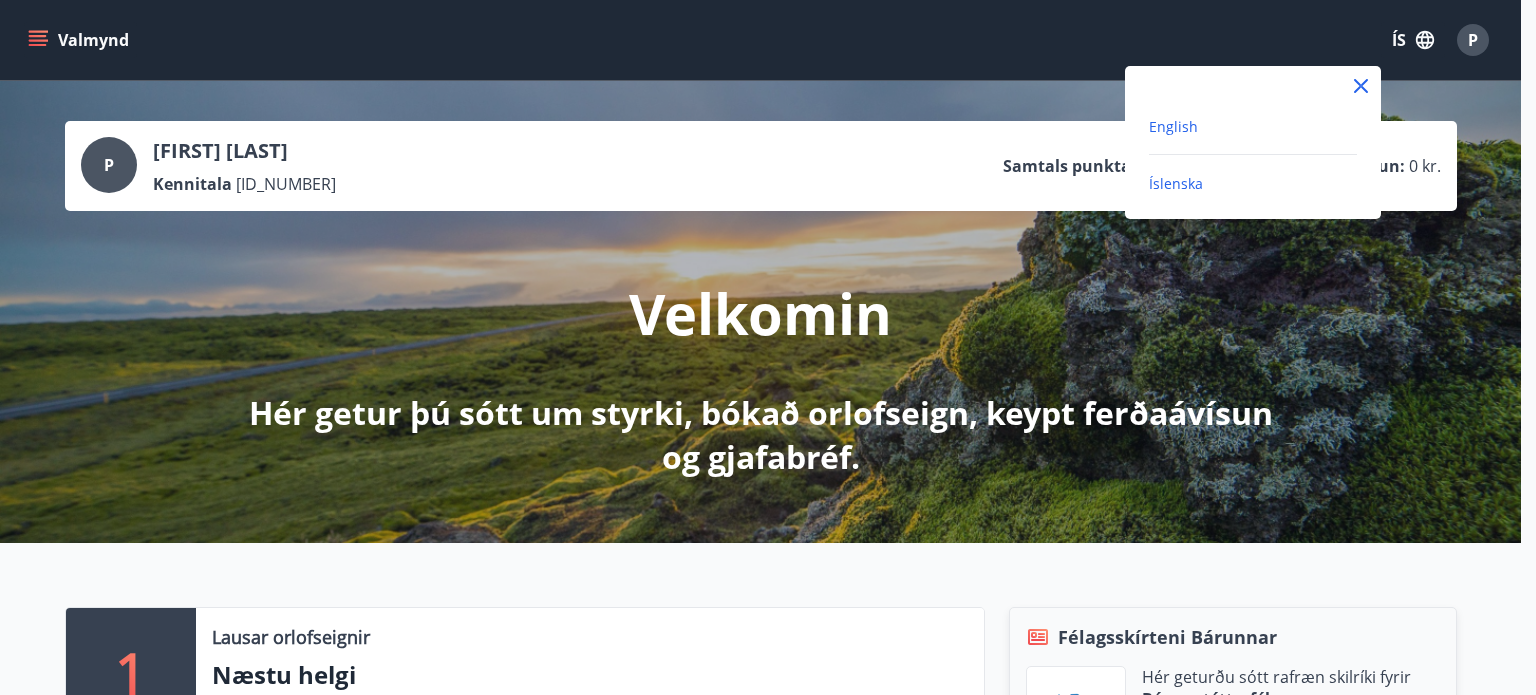 click on "English" at bounding box center [1173, 126] 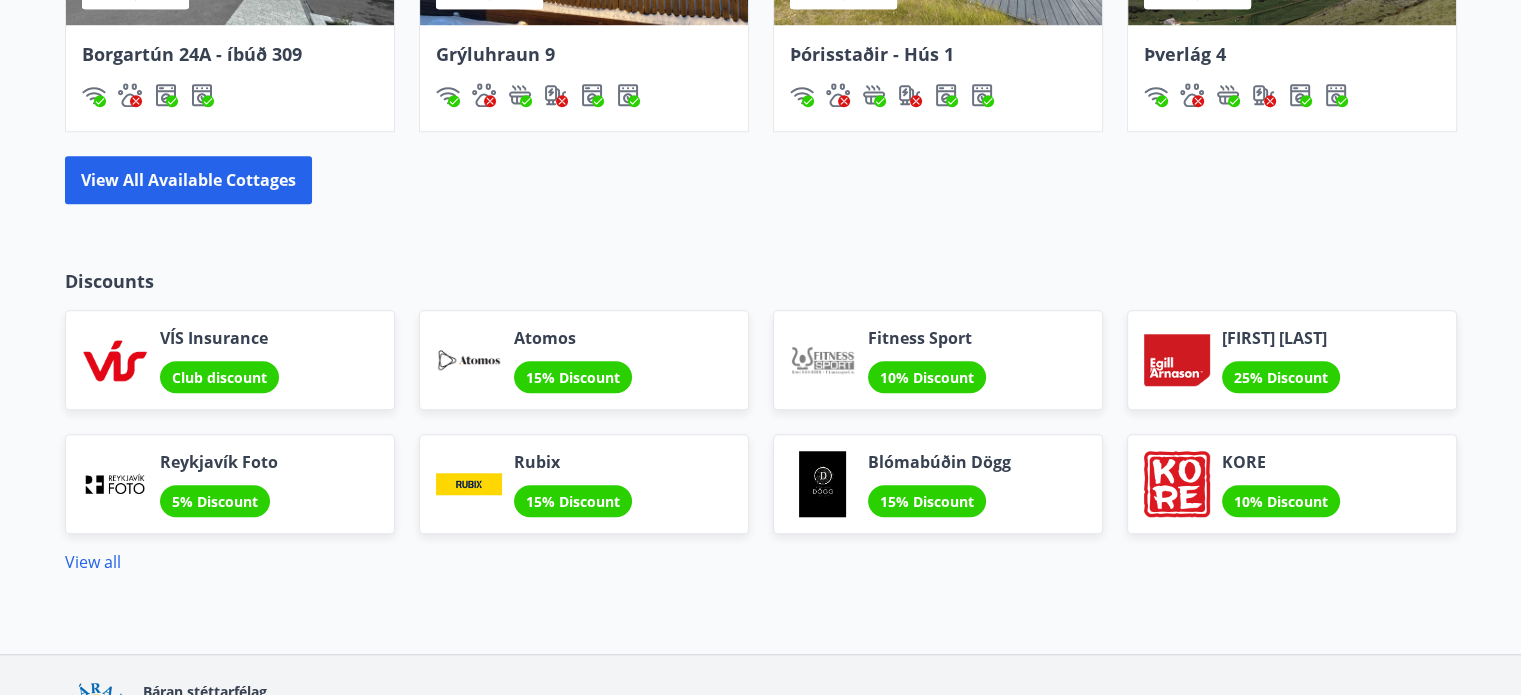 scroll, scrollTop: 1598, scrollLeft: 0, axis: vertical 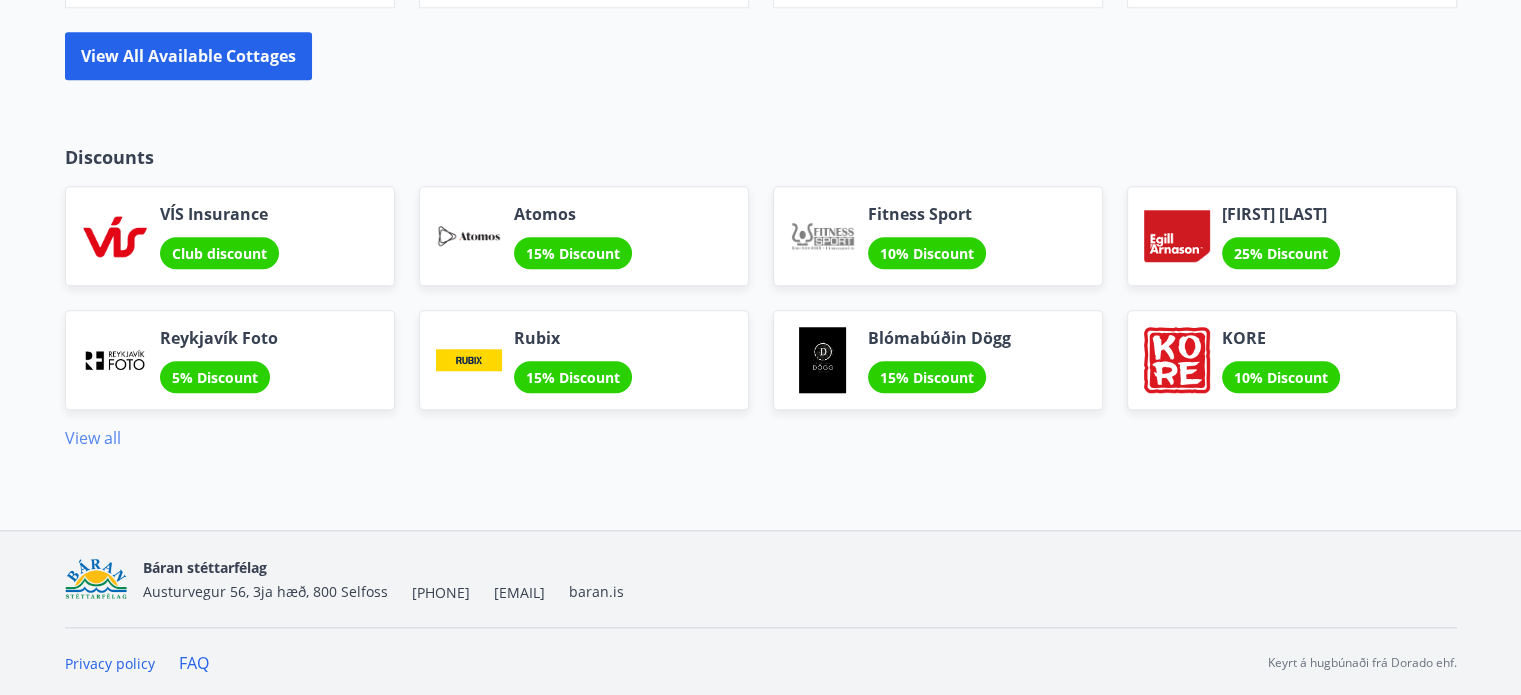 click on "View all" at bounding box center (93, 438) 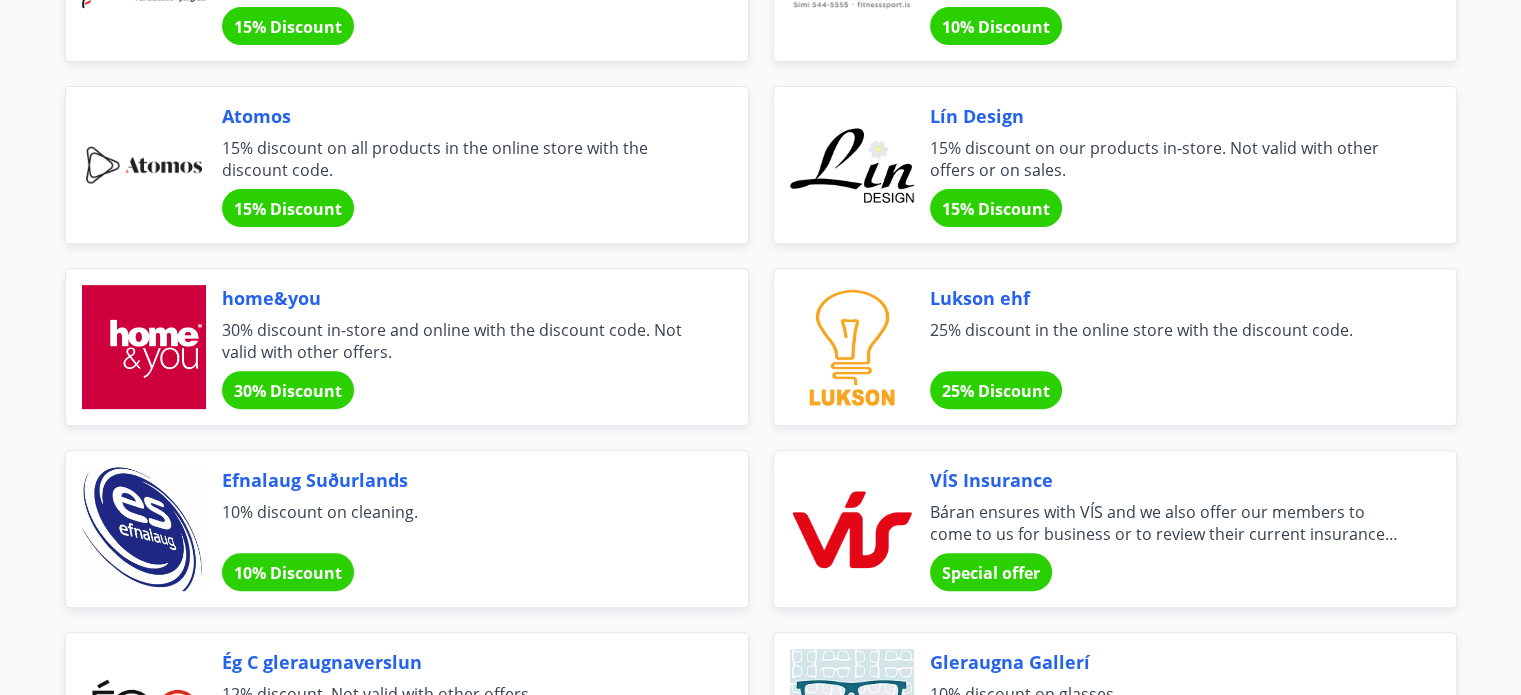 scroll, scrollTop: 728, scrollLeft: 0, axis: vertical 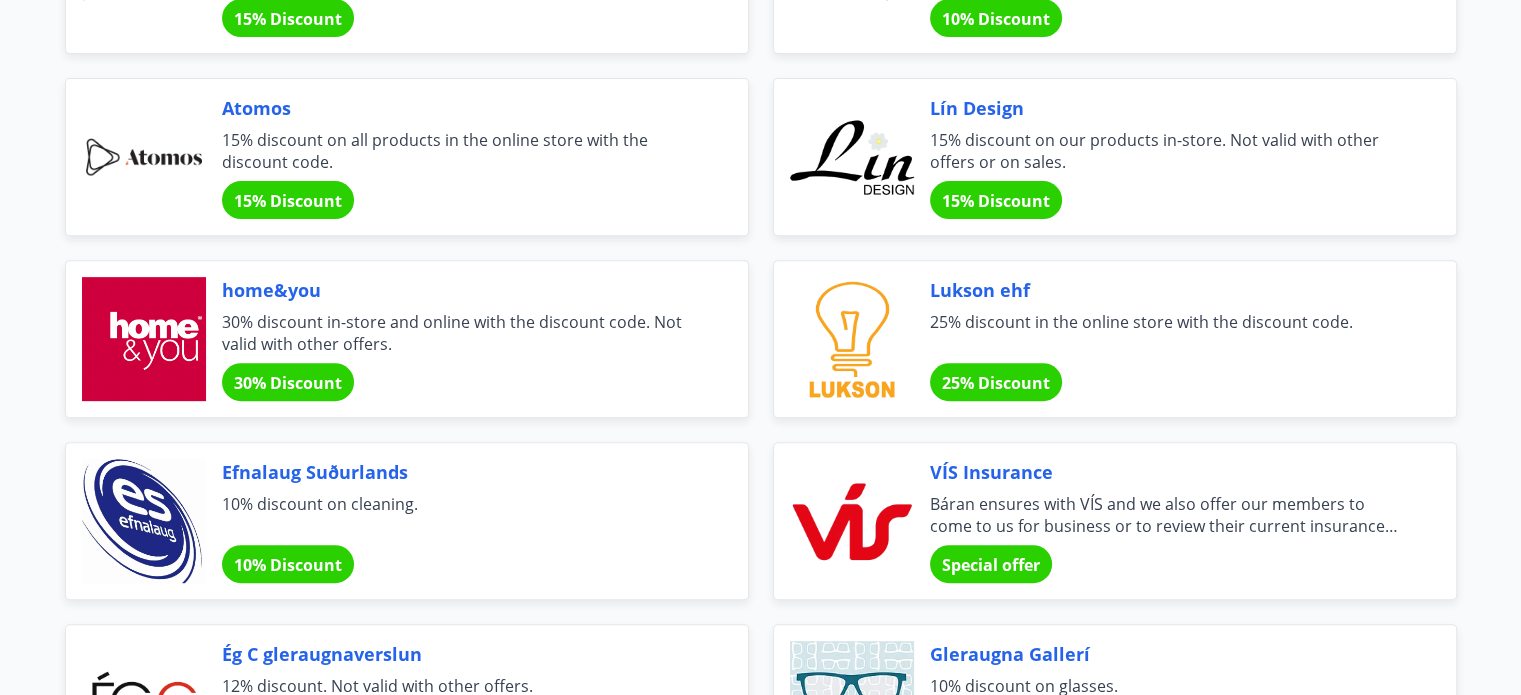 click on "VÍS Insurance" at bounding box center (1169, 472) 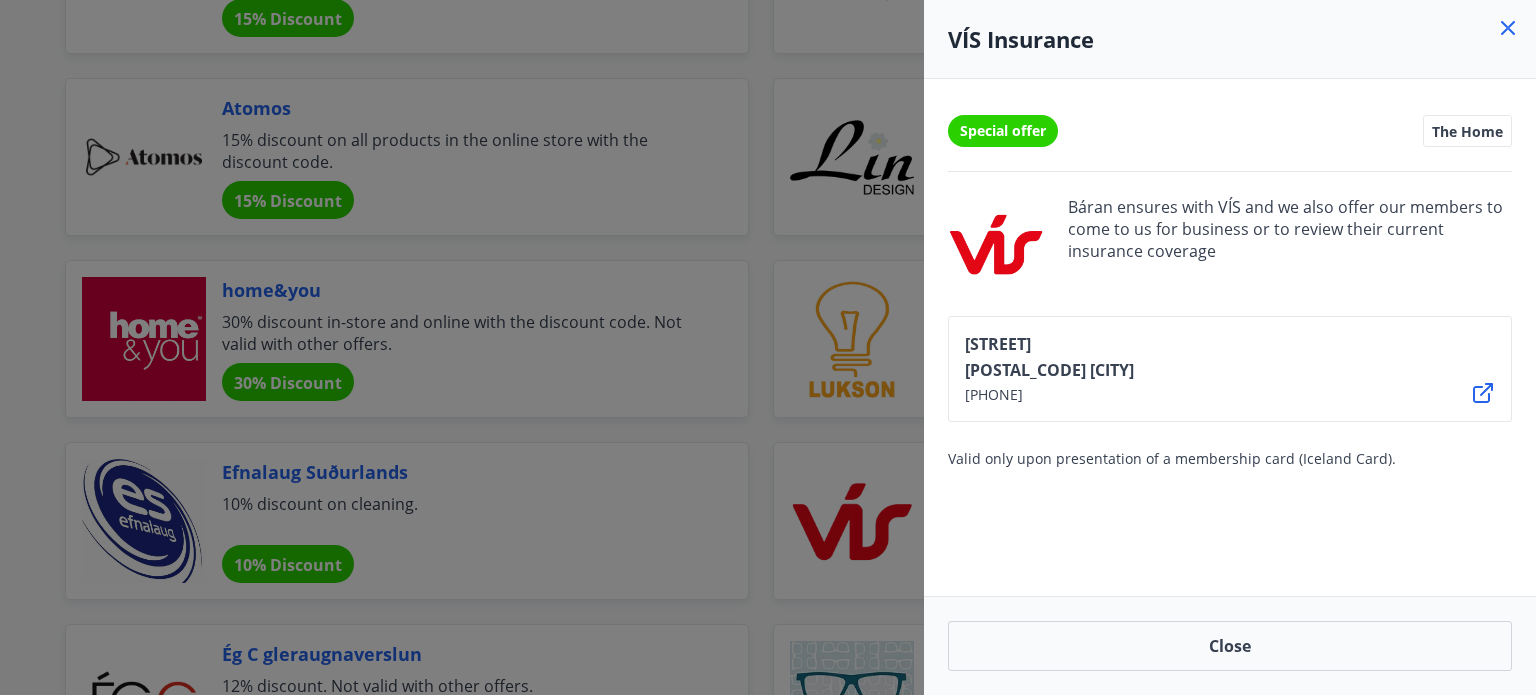click at bounding box center [768, 347] 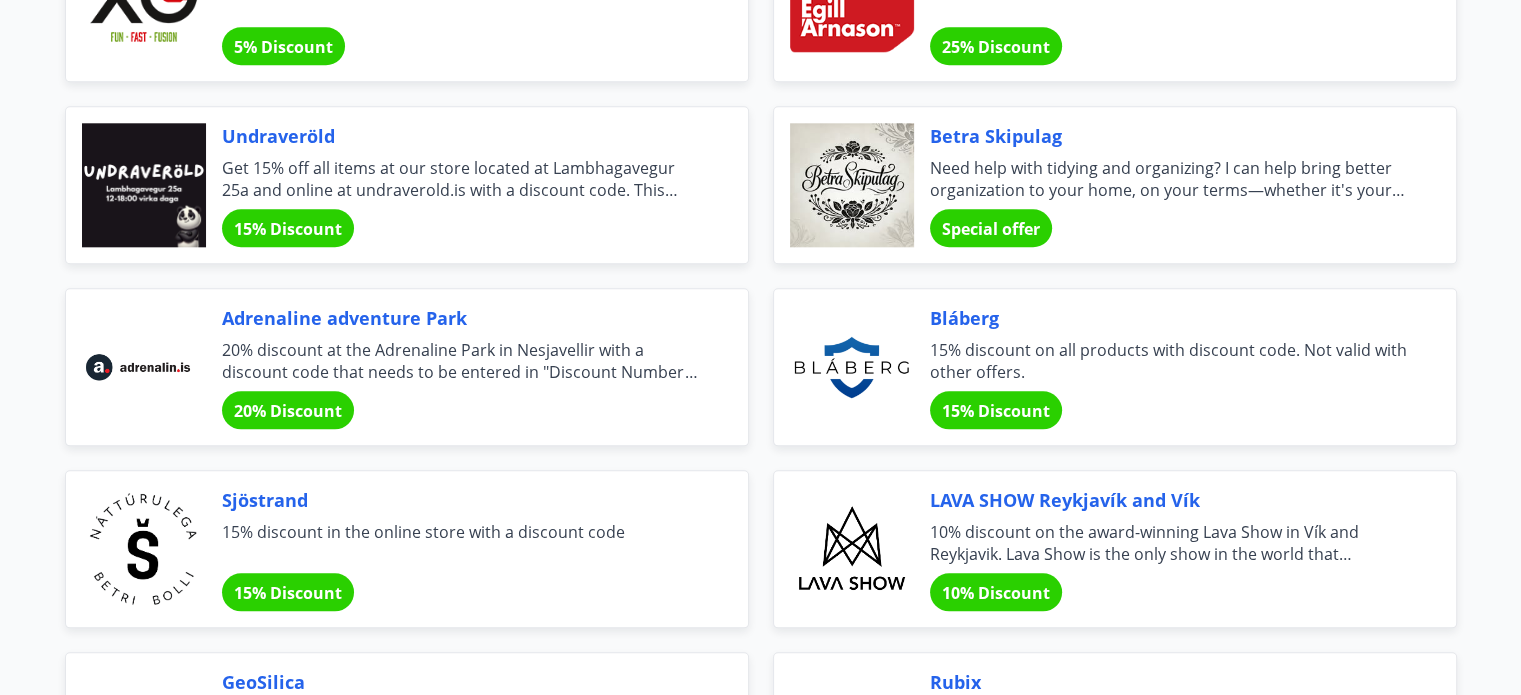 scroll, scrollTop: 2175, scrollLeft: 0, axis: vertical 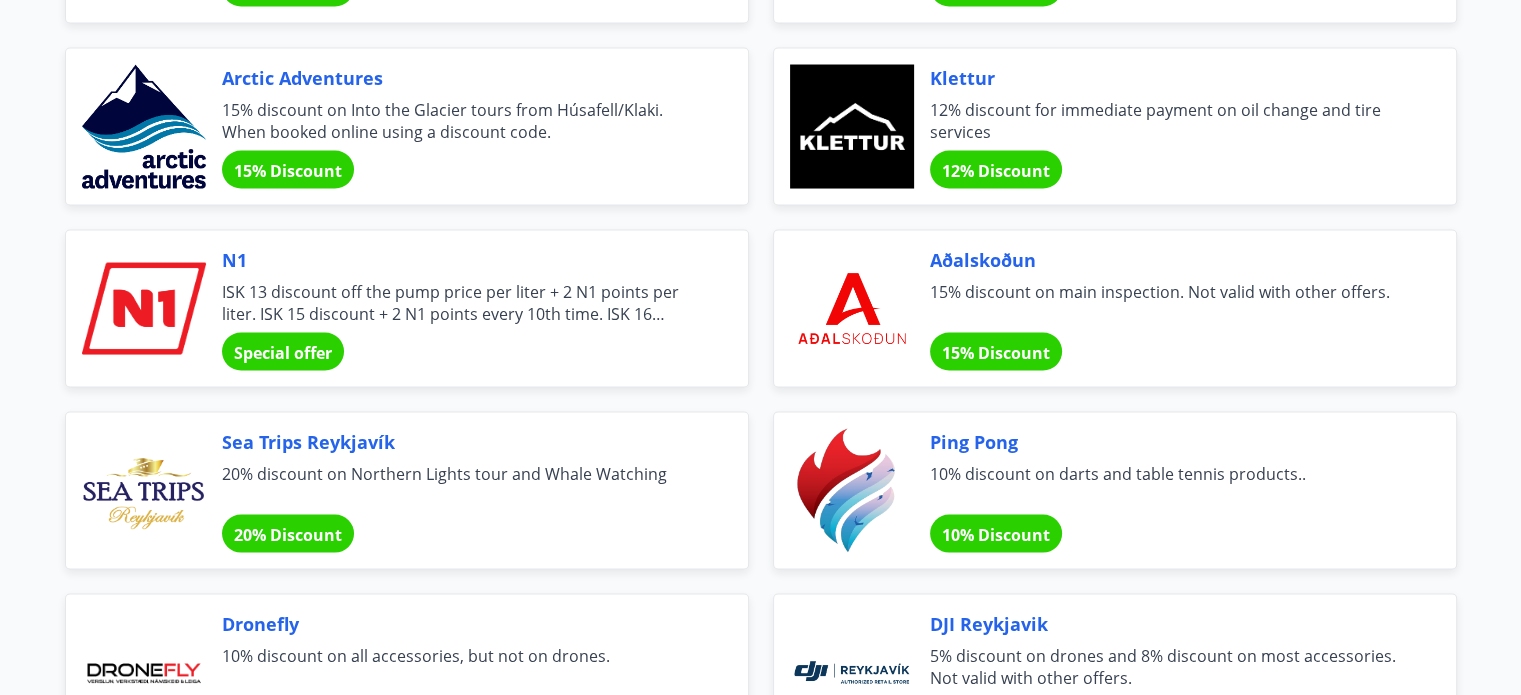 click on "Arctic Adventures" at bounding box center (461, 78) 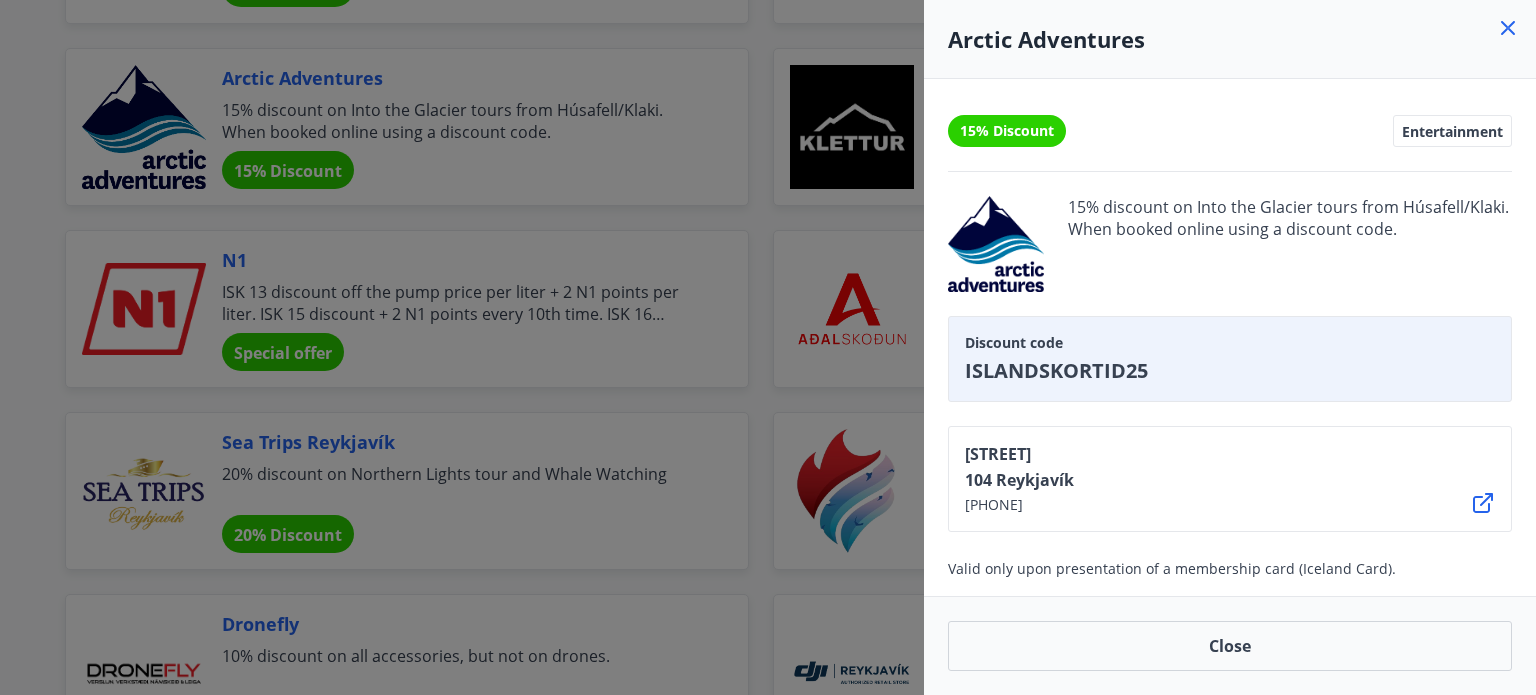 click at bounding box center (768, 347) 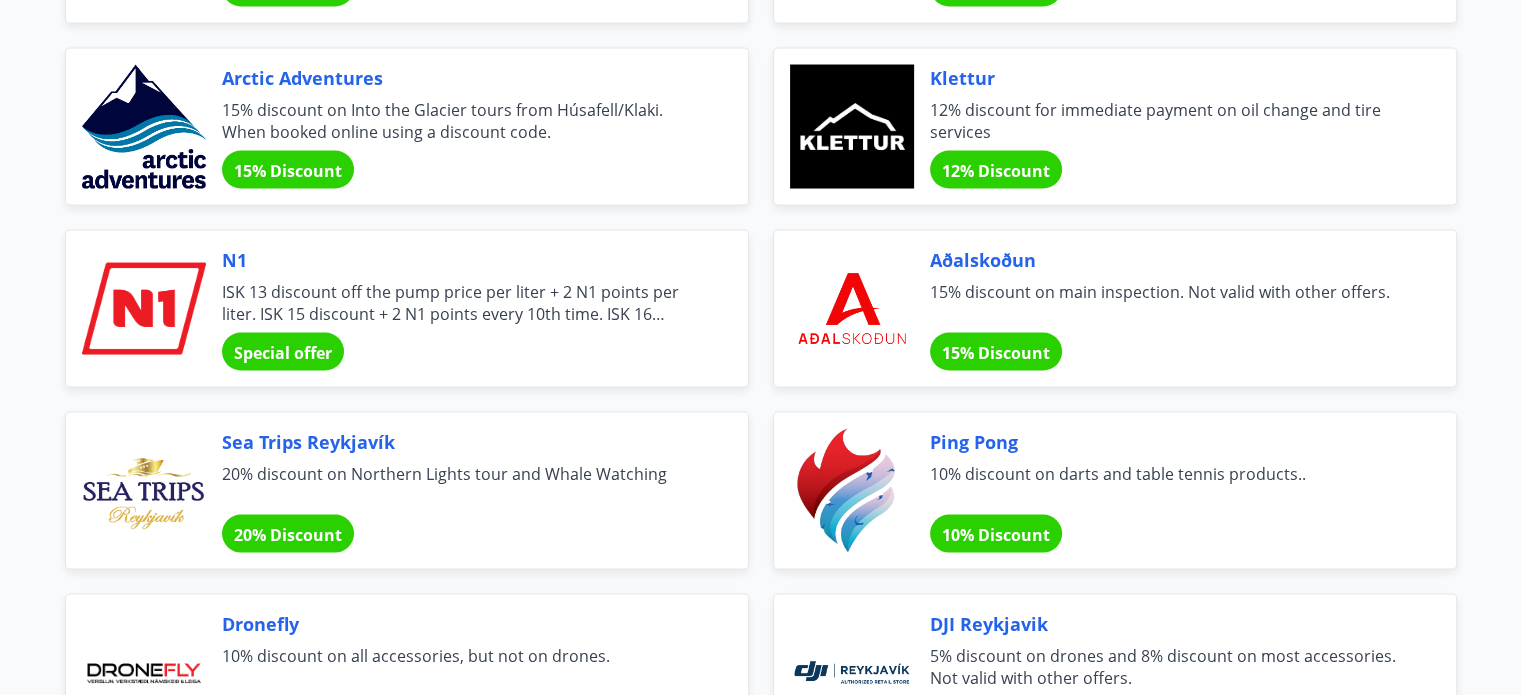 click on "Aðalskoðun 15% discount on main inspection. Not valid with other offers. 15% Discount" at bounding box center [1115, 309] 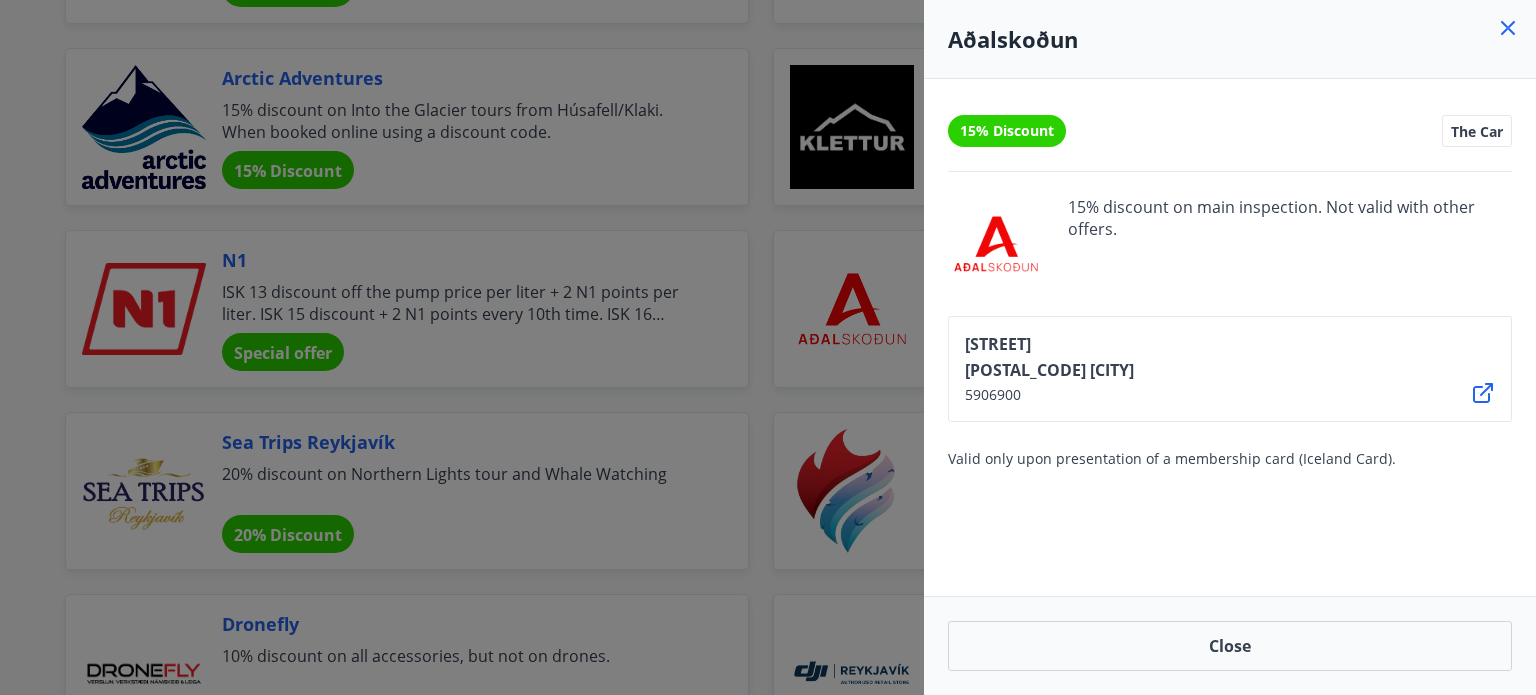 click at bounding box center [768, 347] 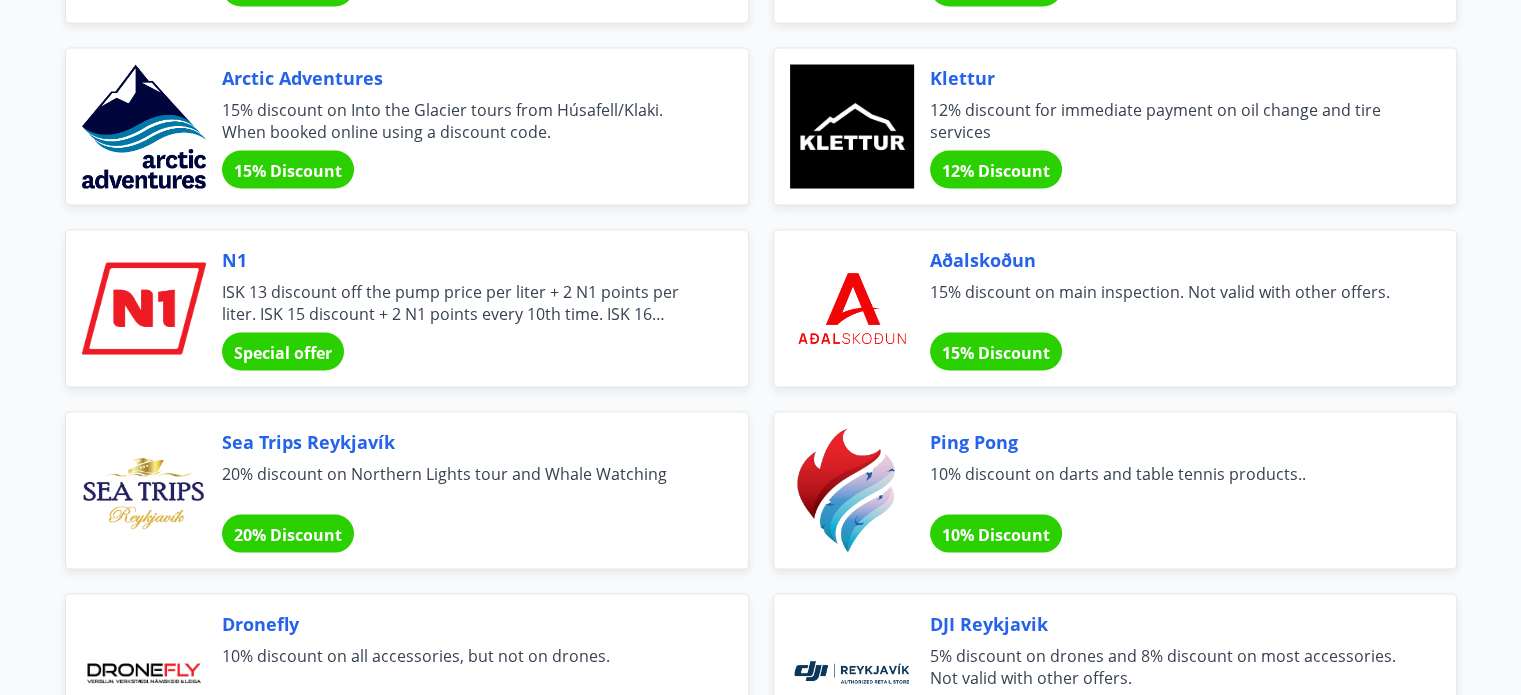 click on "ISK 13 discount off the pump price per liter + 2 N1 points per liter.
ISK 15 discount + 2 N1 points every 10th time.
ISK 16 discount on birthday + 2 N1 points.
Along with other special offers. See website.
Online store terms and conditions also apply to purchases of automotive and operational products at webstore.n1.is. Login with electronic ID. Note that you must enter your group number on your N1 card to receive special offers." at bounding box center (461, 303) 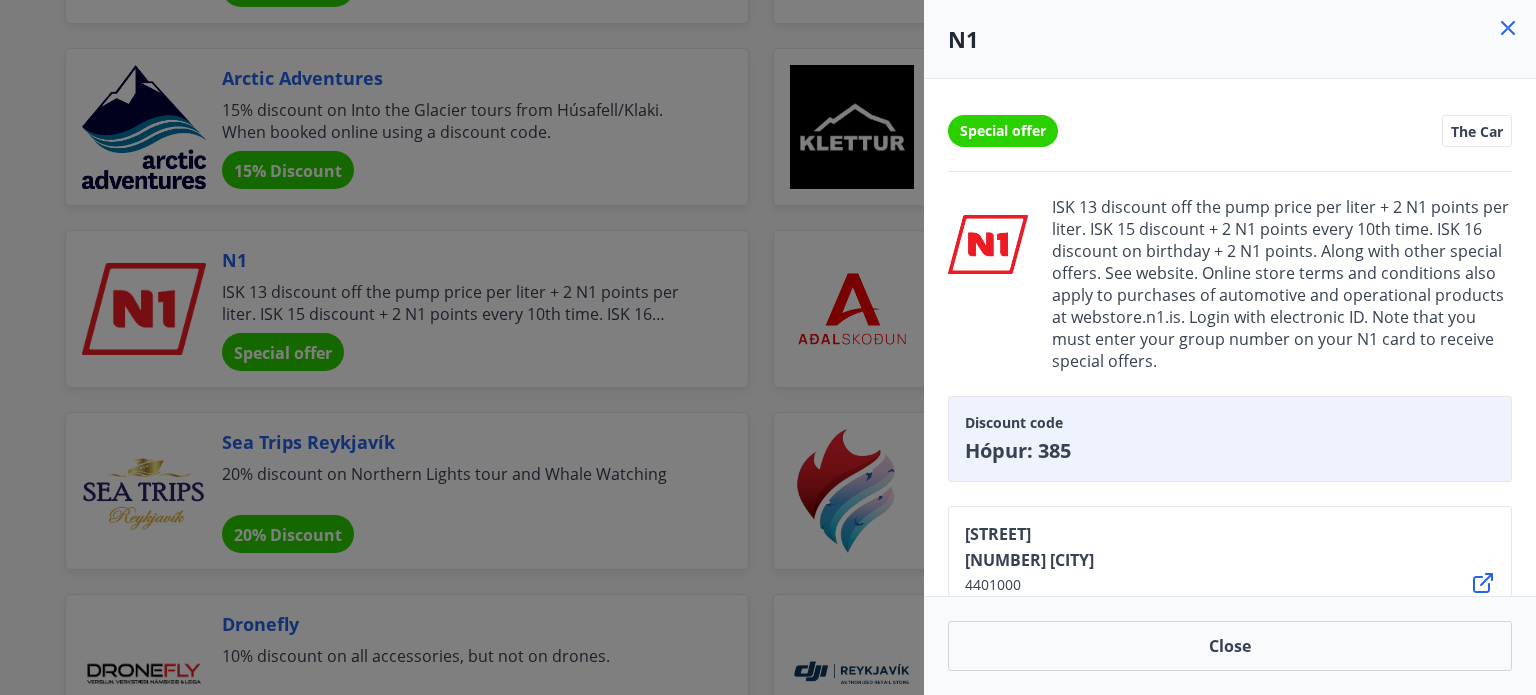 click at bounding box center (768, 347) 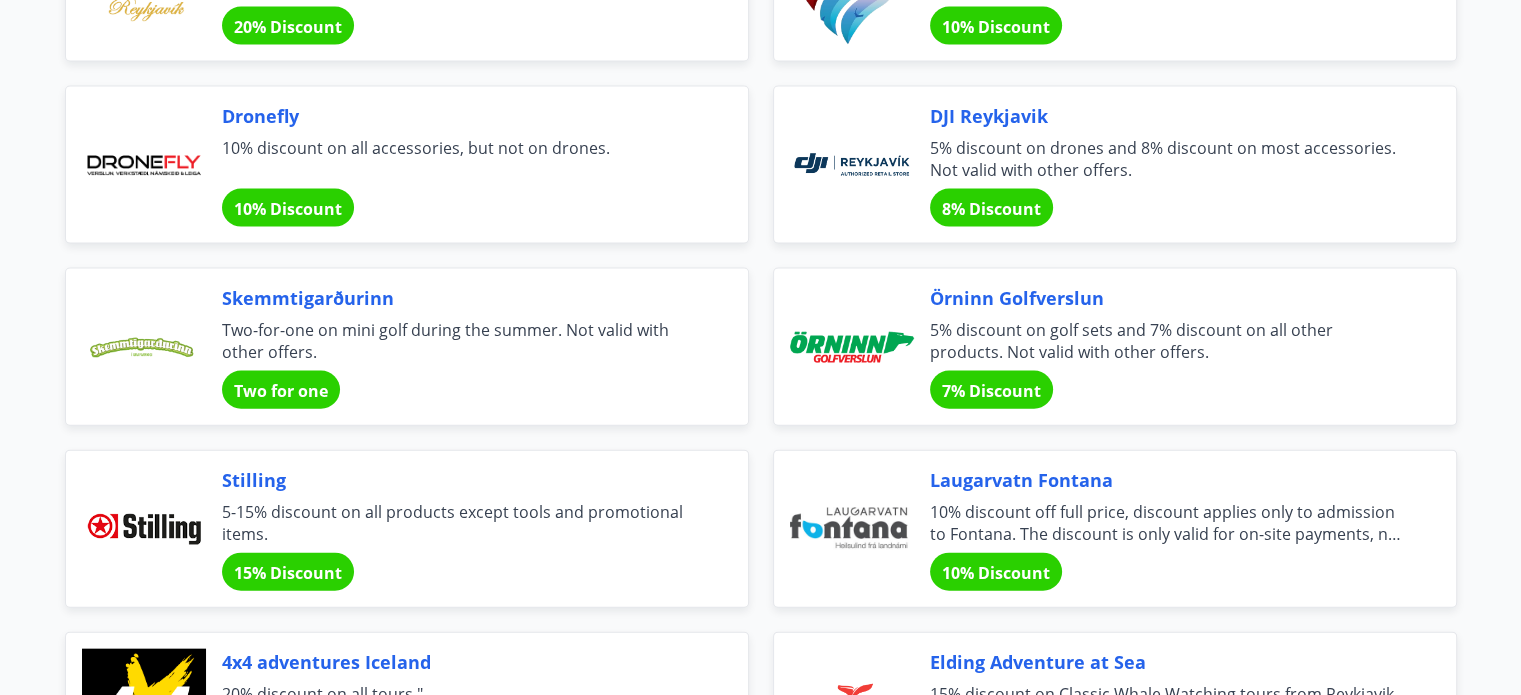 scroll, scrollTop: 4369, scrollLeft: 0, axis: vertical 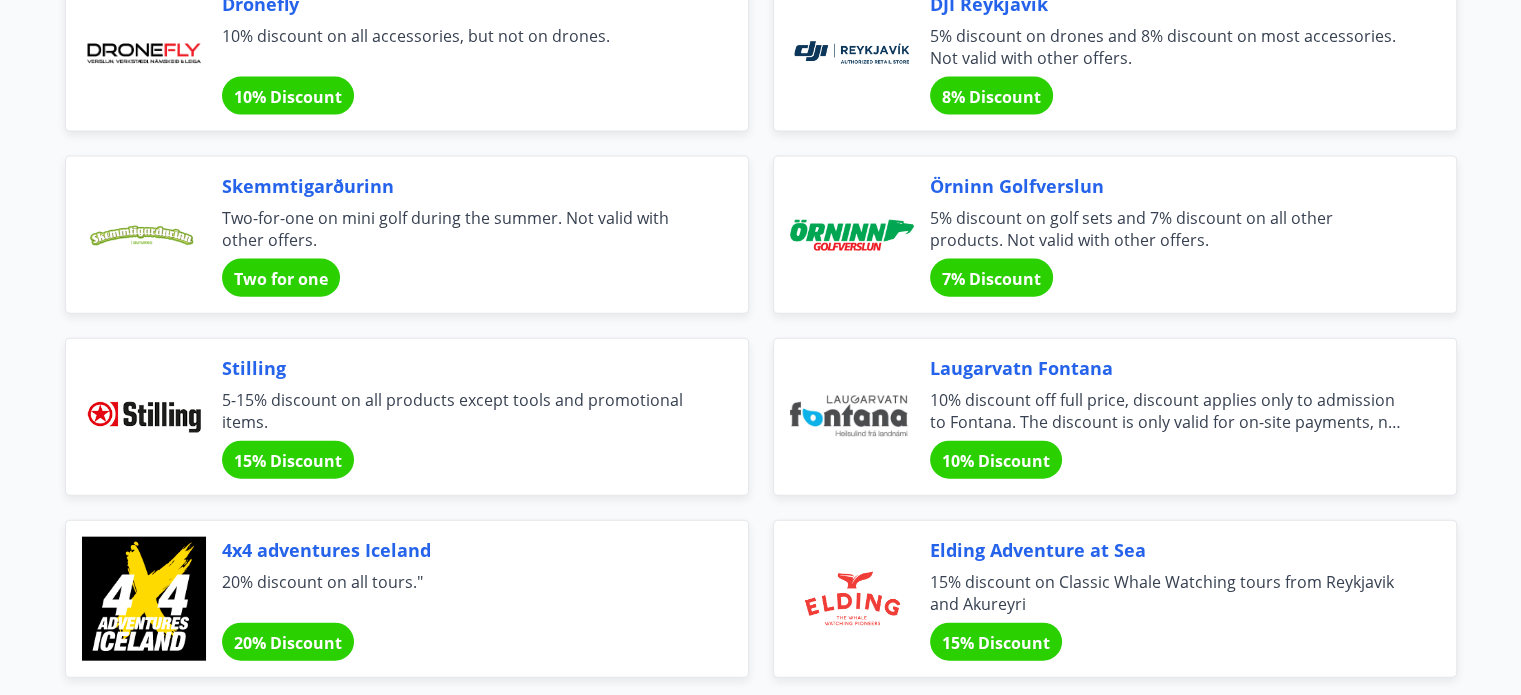click on "10% Discount" at bounding box center [996, 460] 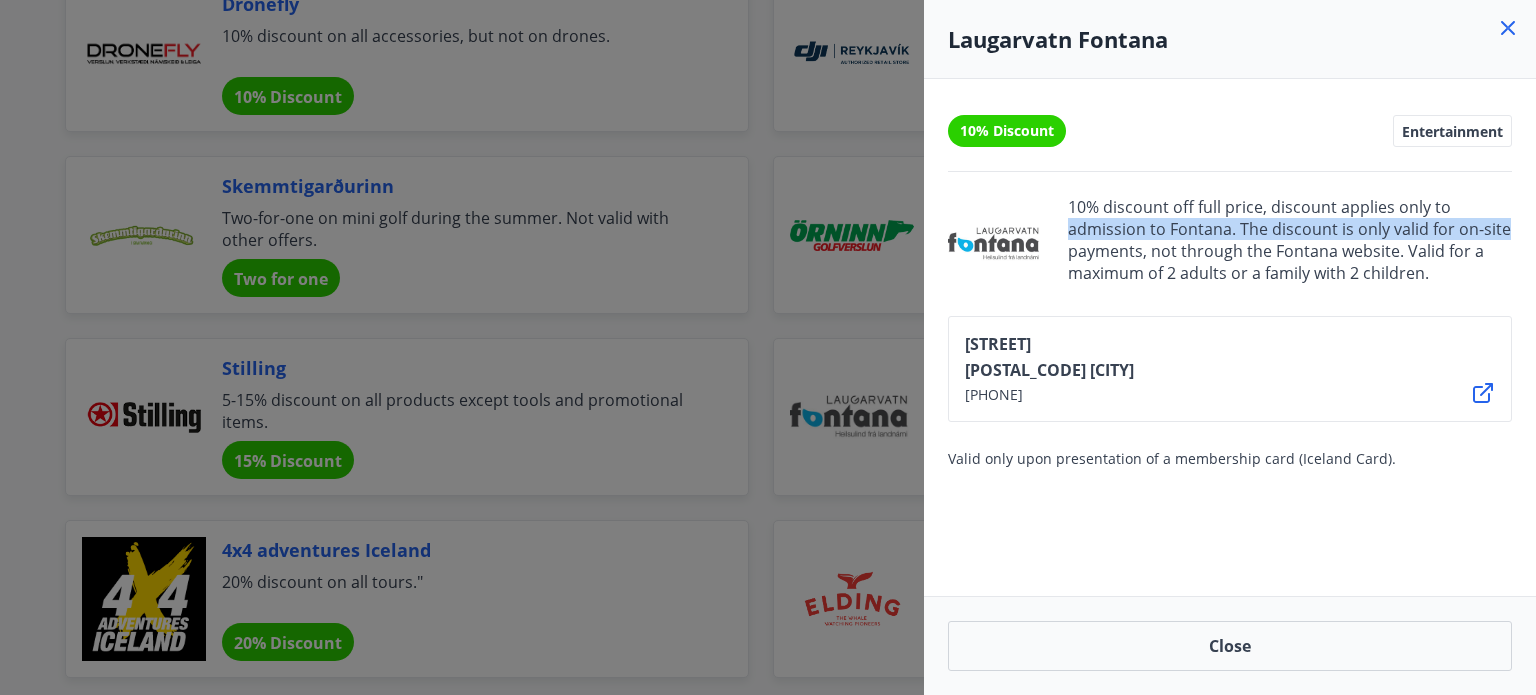 drag, startPoint x: 1527, startPoint y: 211, endPoint x: 1527, endPoint y: 227, distance: 16 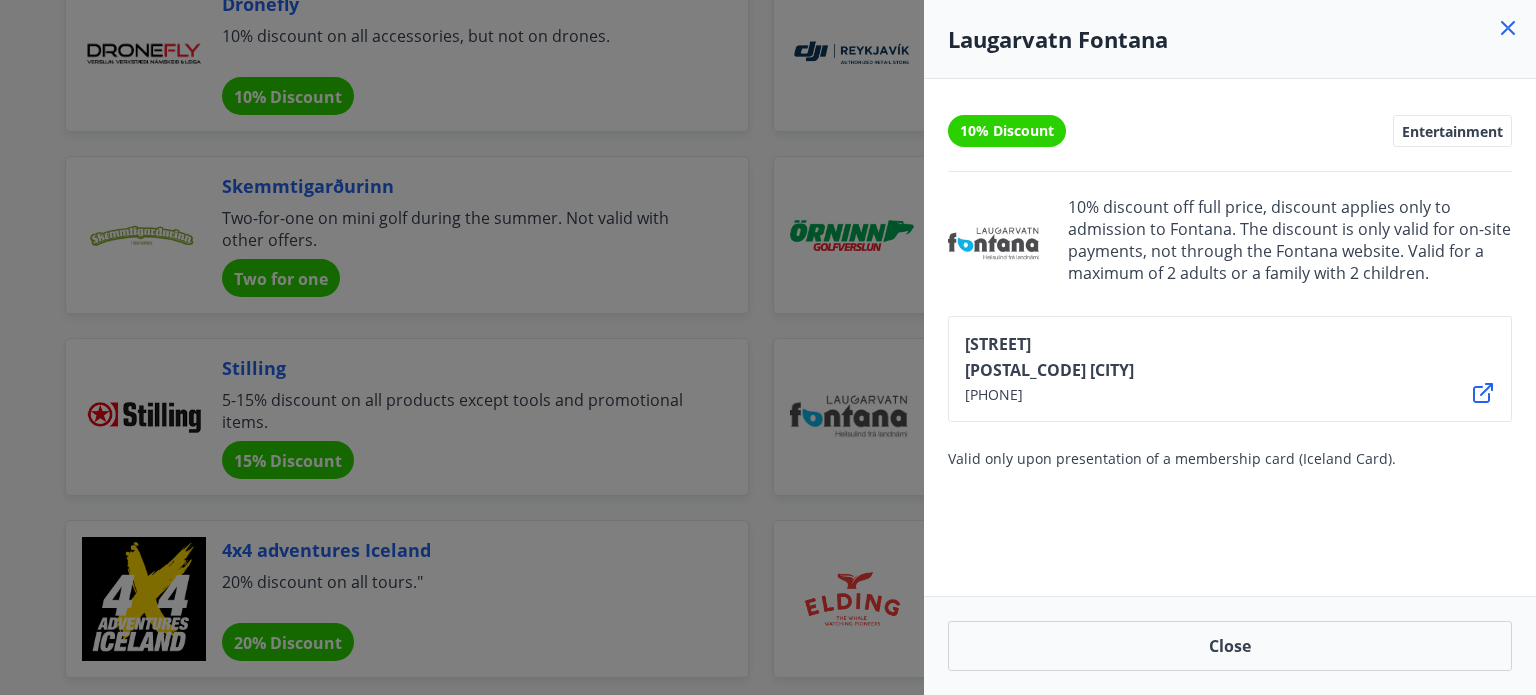 click at bounding box center [768, 347] 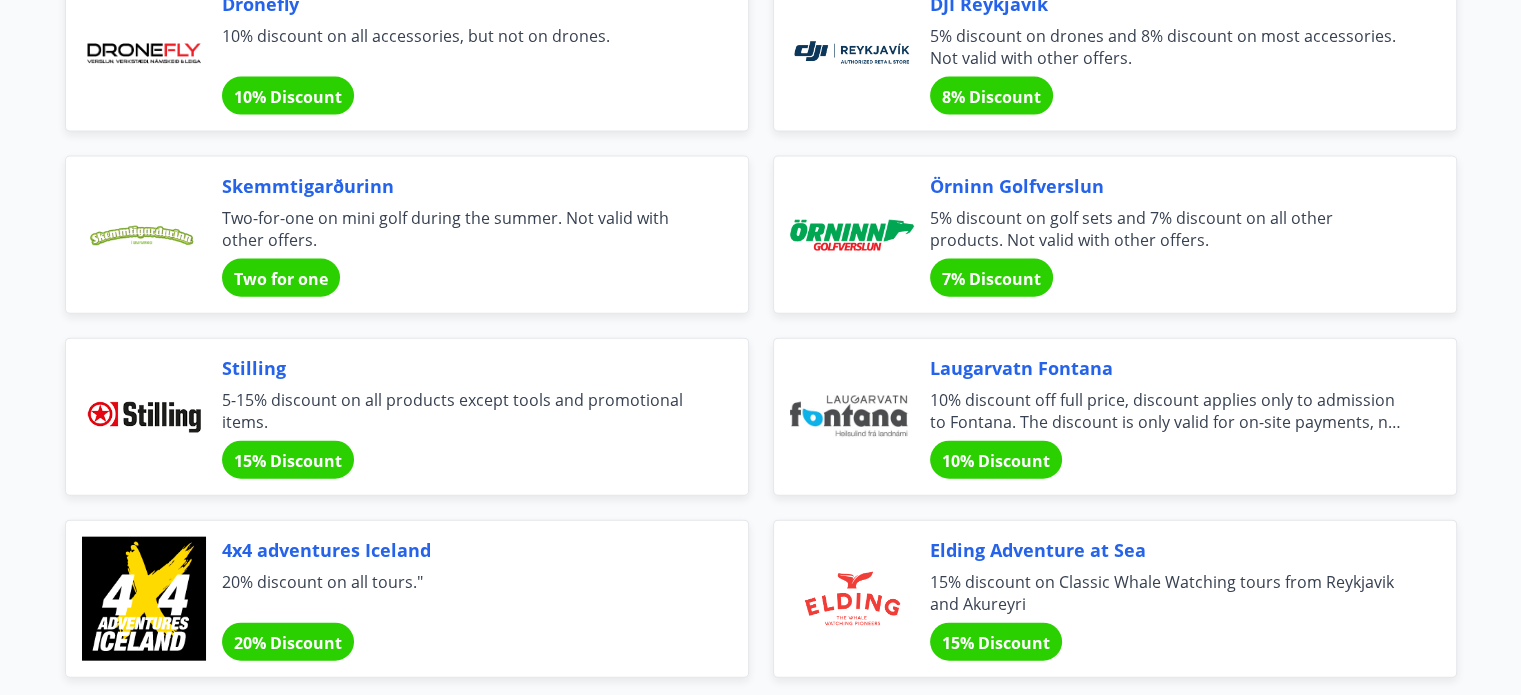 scroll, scrollTop: 5080, scrollLeft: 0, axis: vertical 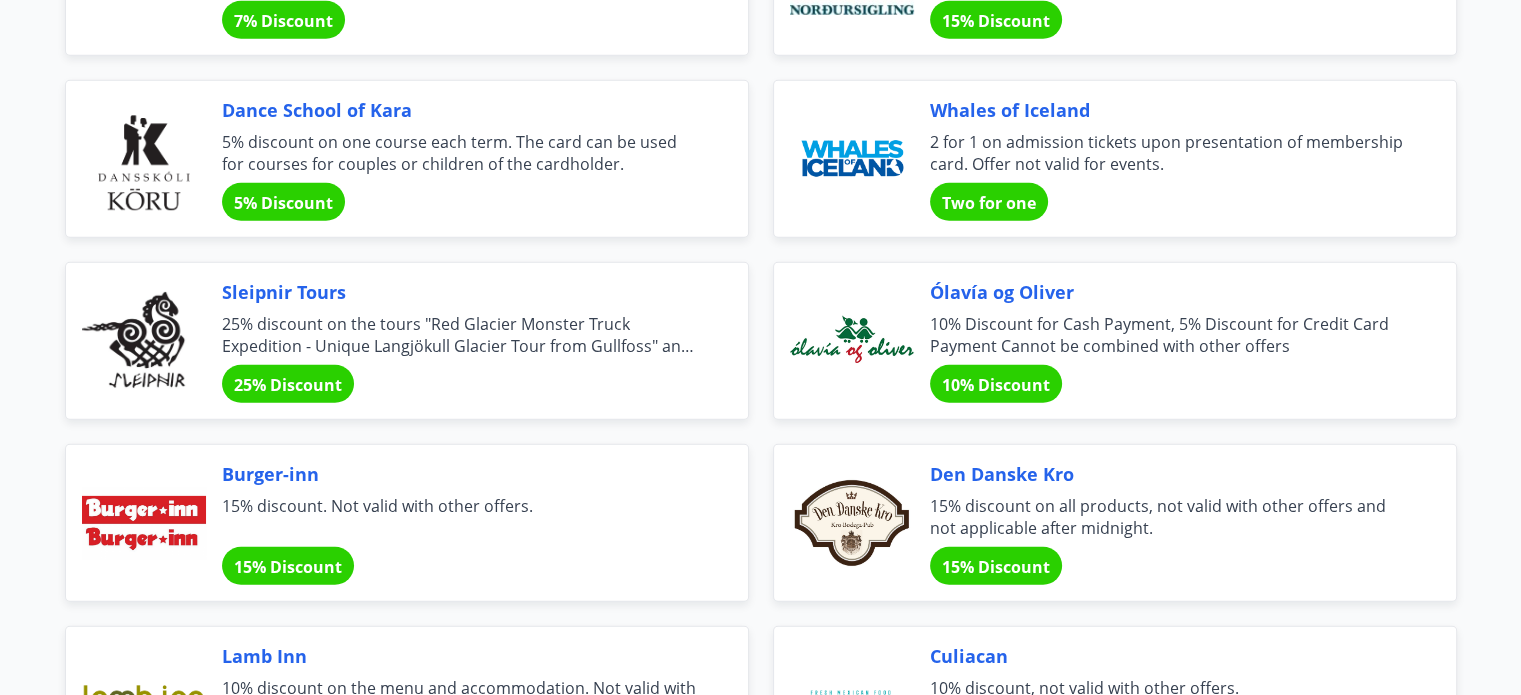 click on "Sleipnir Tours" at bounding box center (461, 292) 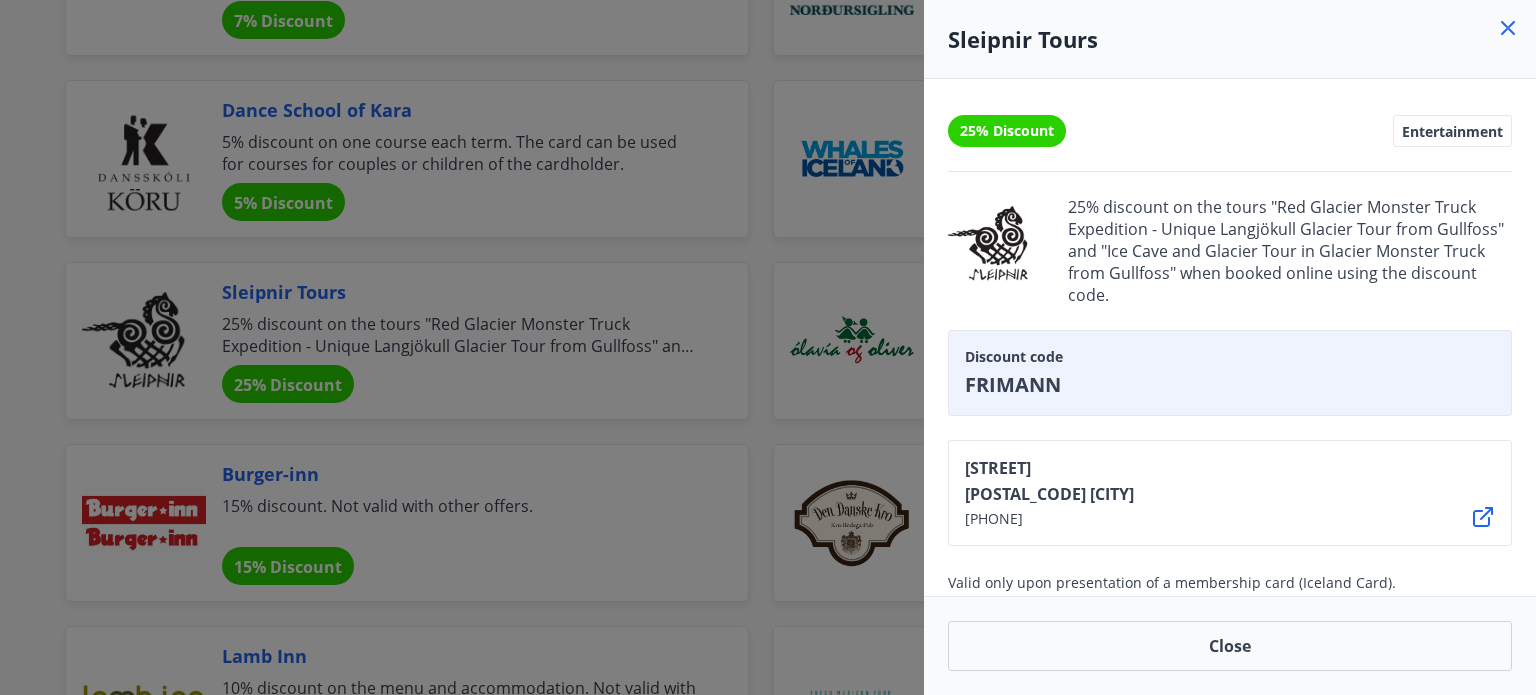 click at bounding box center (768, 347) 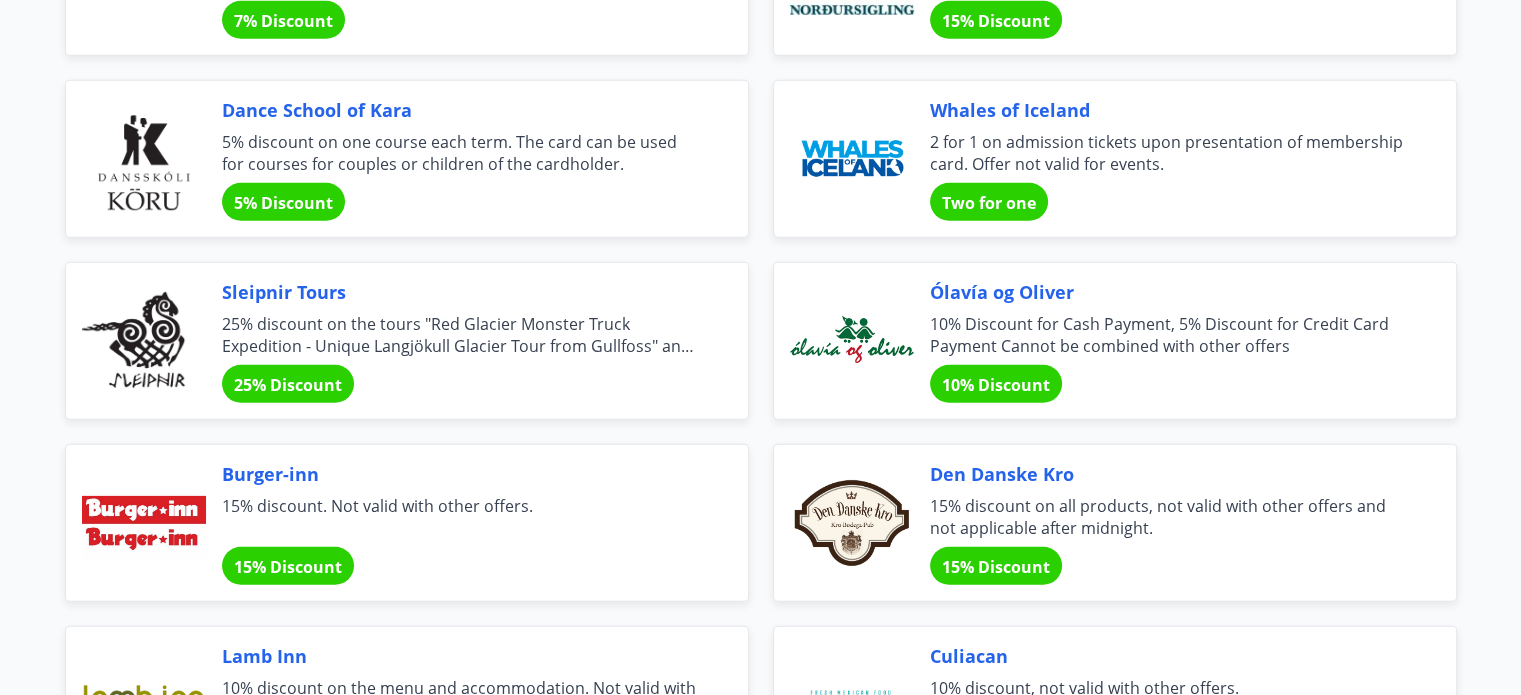 click on "Sleipnir Tours" at bounding box center [461, 292] 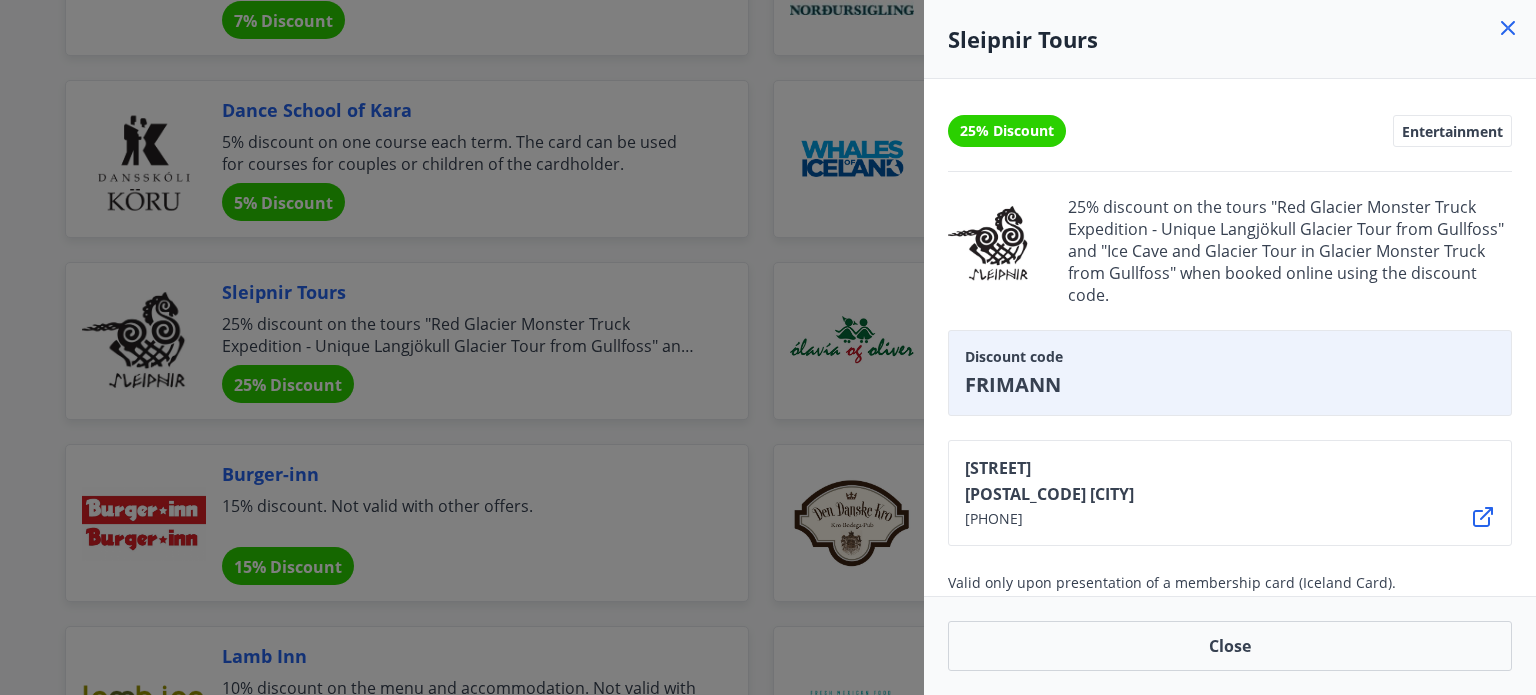 click on "25% Discount" at bounding box center (1007, 131) 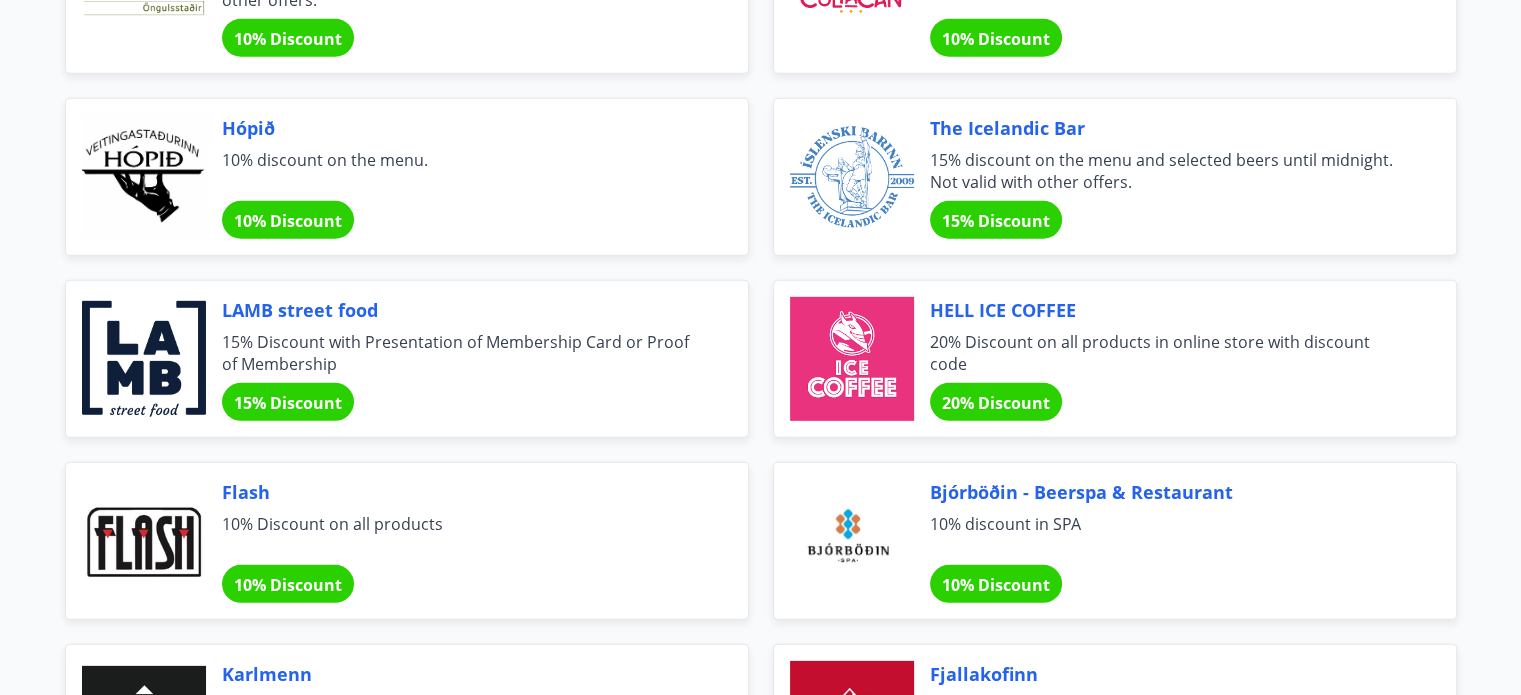 scroll, scrollTop: 5996, scrollLeft: 0, axis: vertical 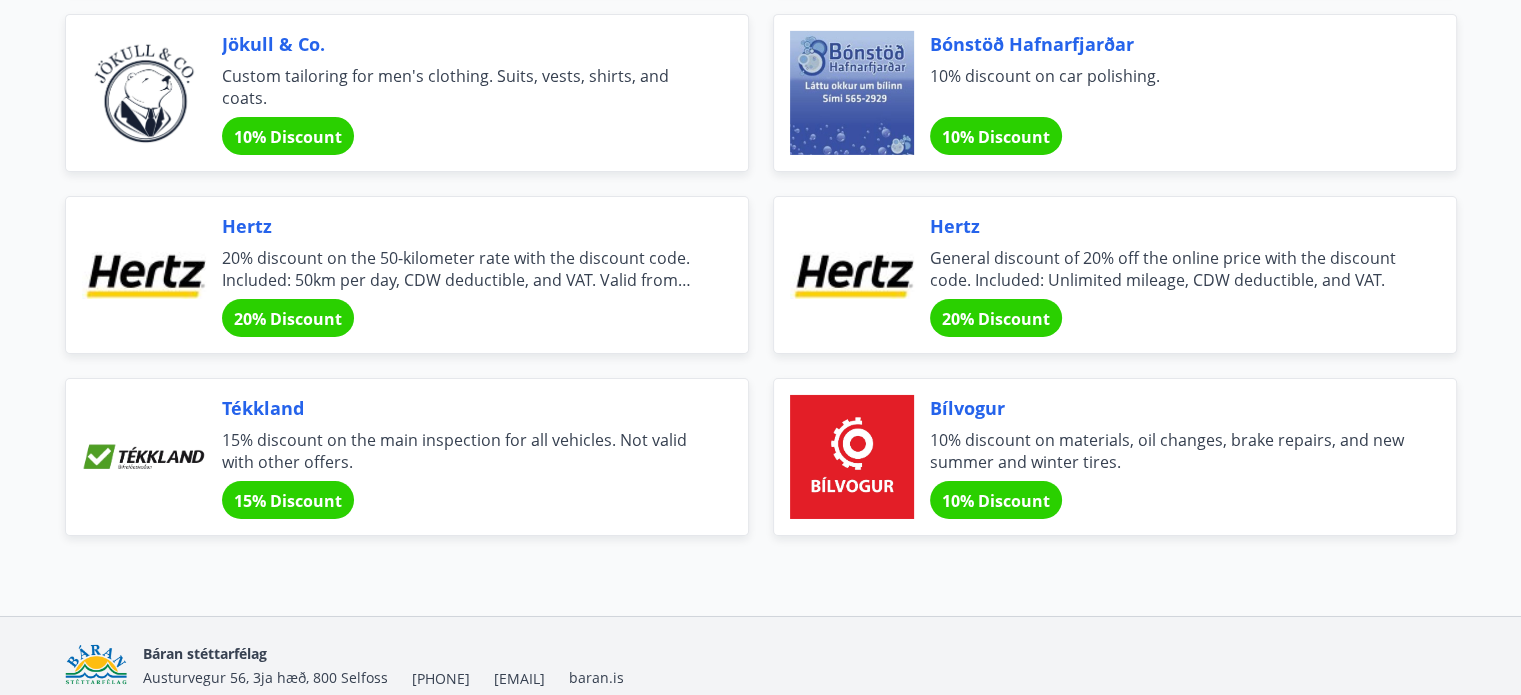 click on "Bílvogur" at bounding box center [1169, 408] 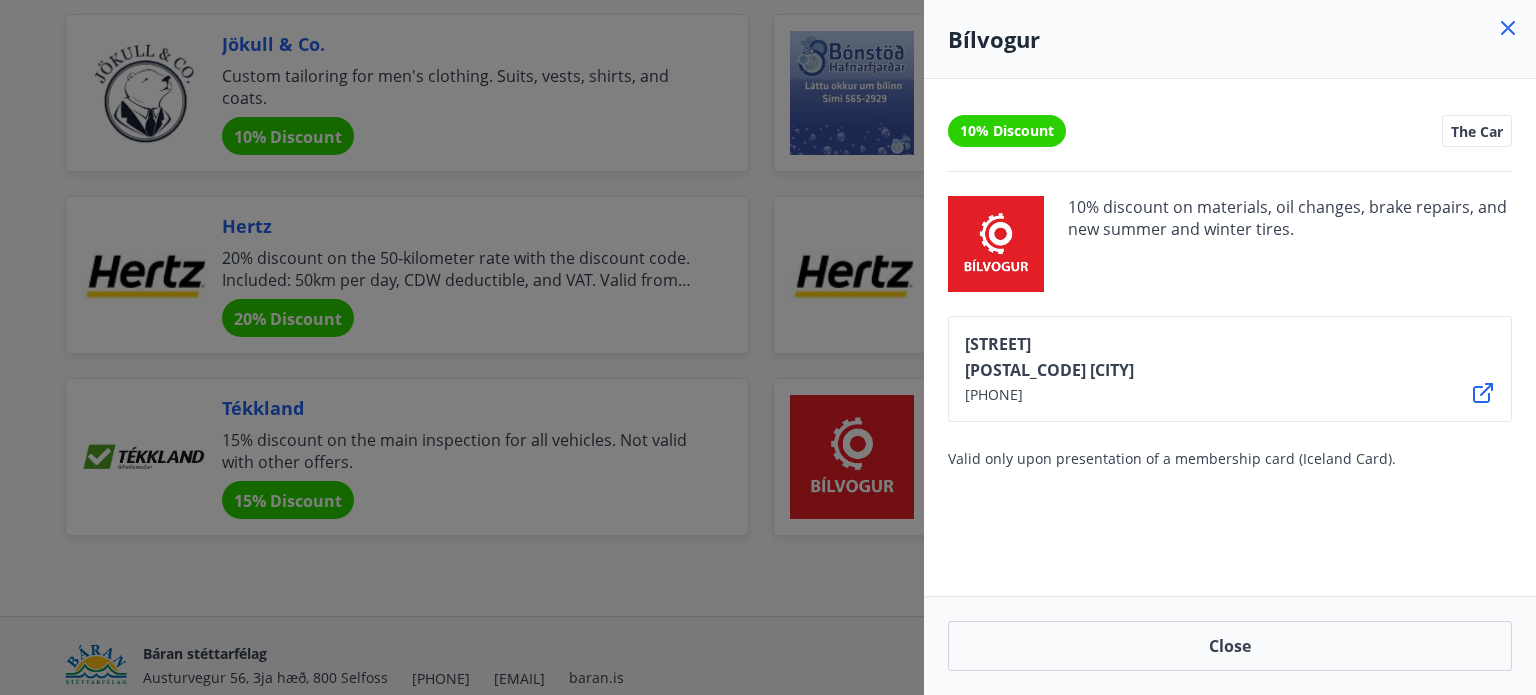 click 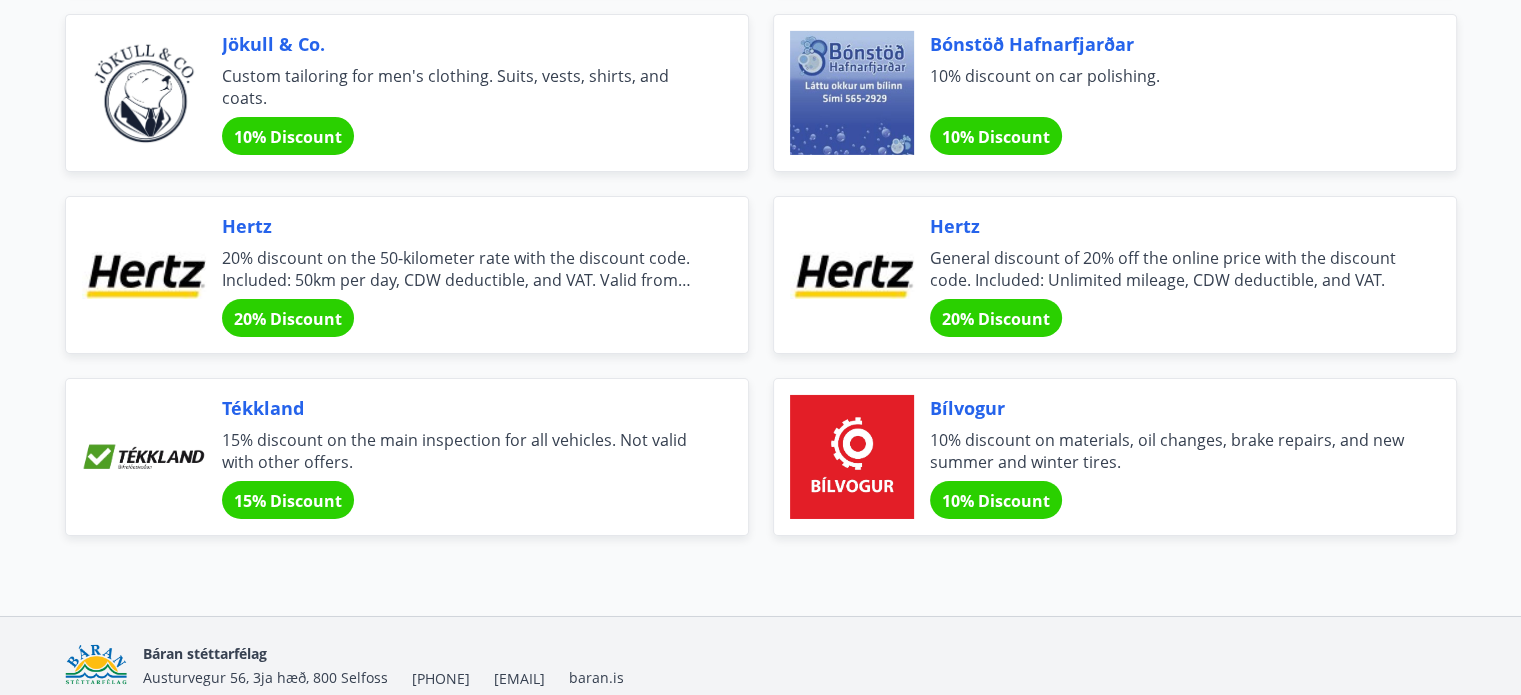 scroll, scrollTop: 2284, scrollLeft: 0, axis: vertical 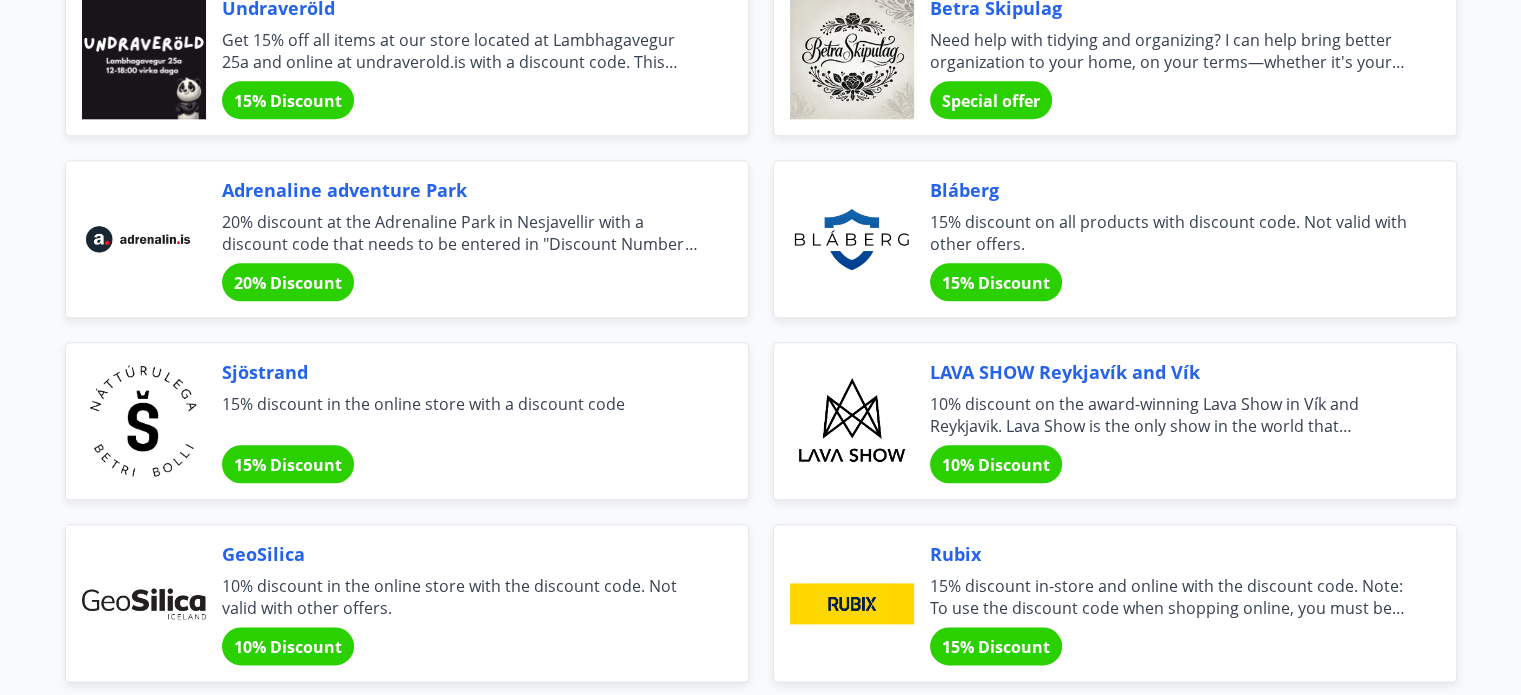 drag, startPoint x: 1498, startPoint y: 247, endPoint x: 1532, endPoint y: 232, distance: 37.161808 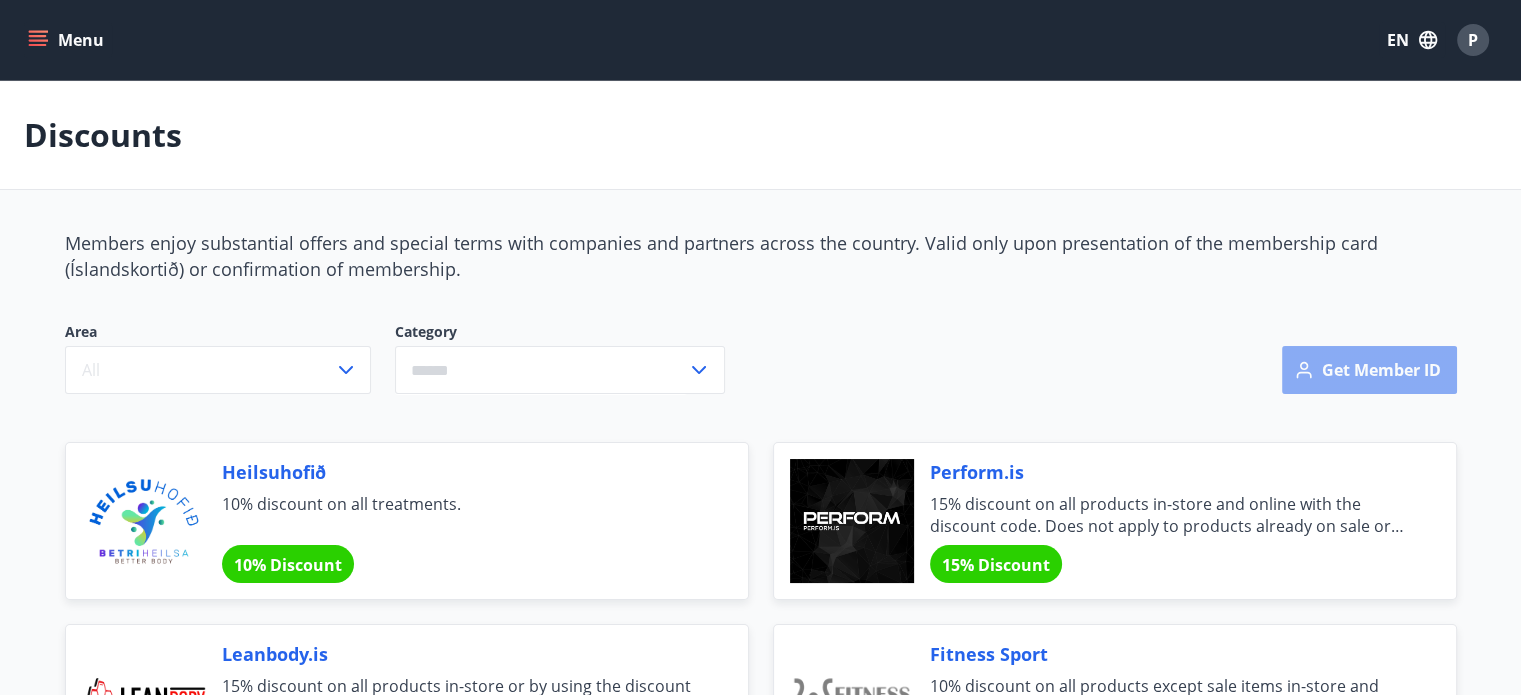 click on "Get member ID" at bounding box center [1369, 370] 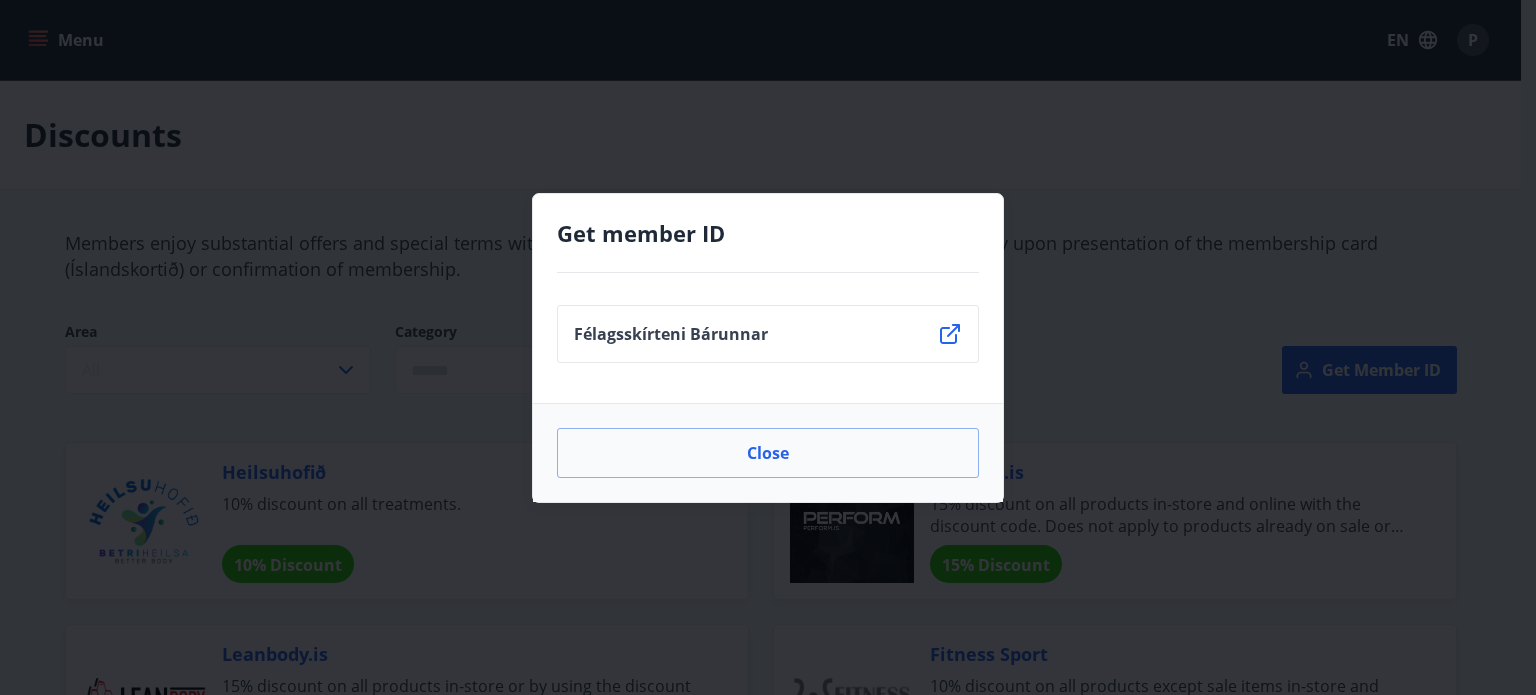 click 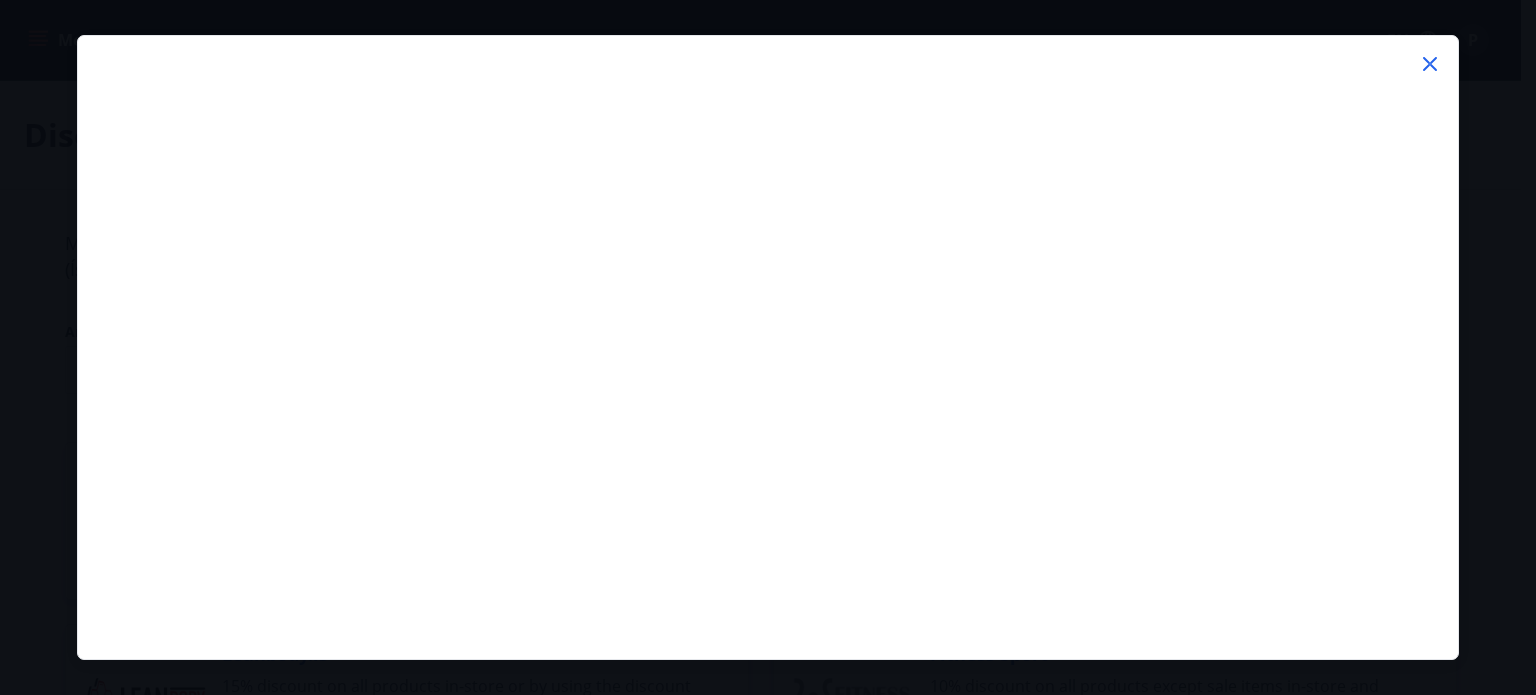 click at bounding box center [768, 347] 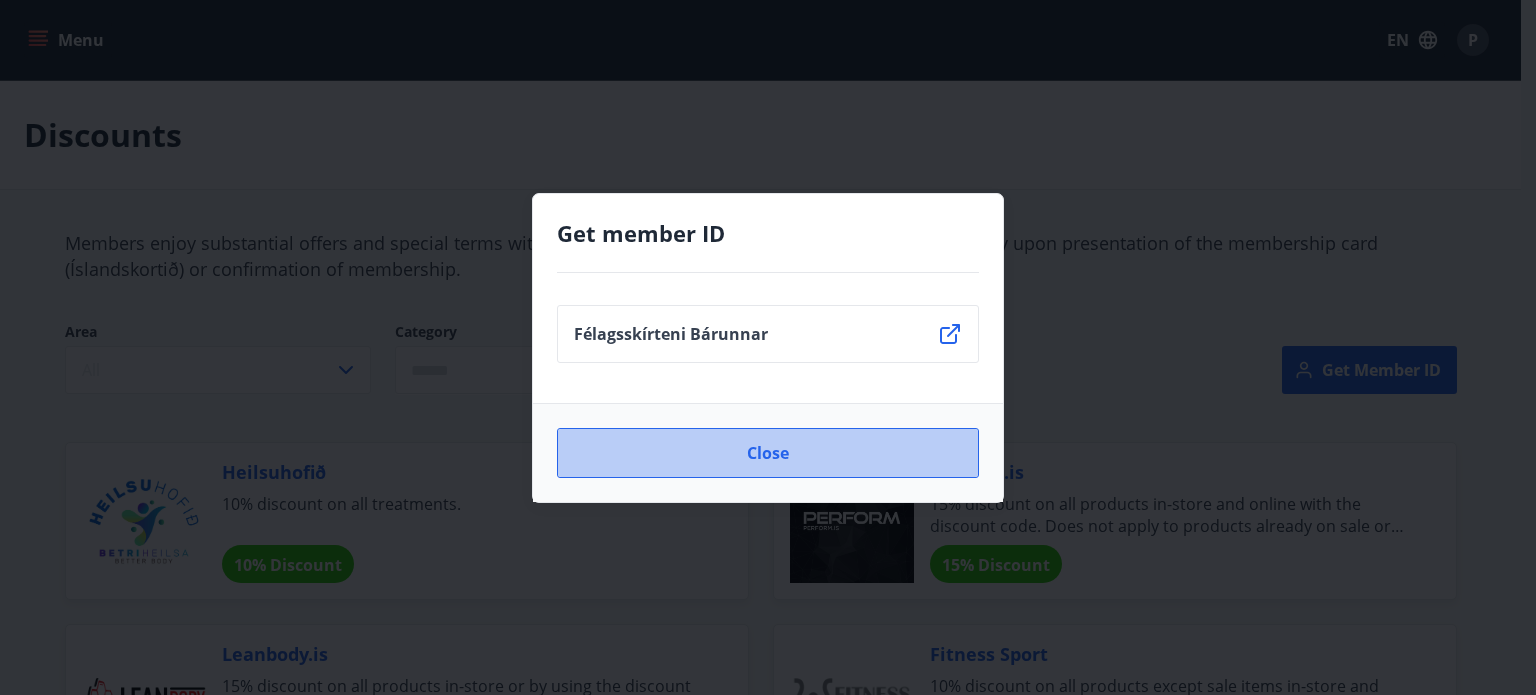 click on "Close" at bounding box center (768, 453) 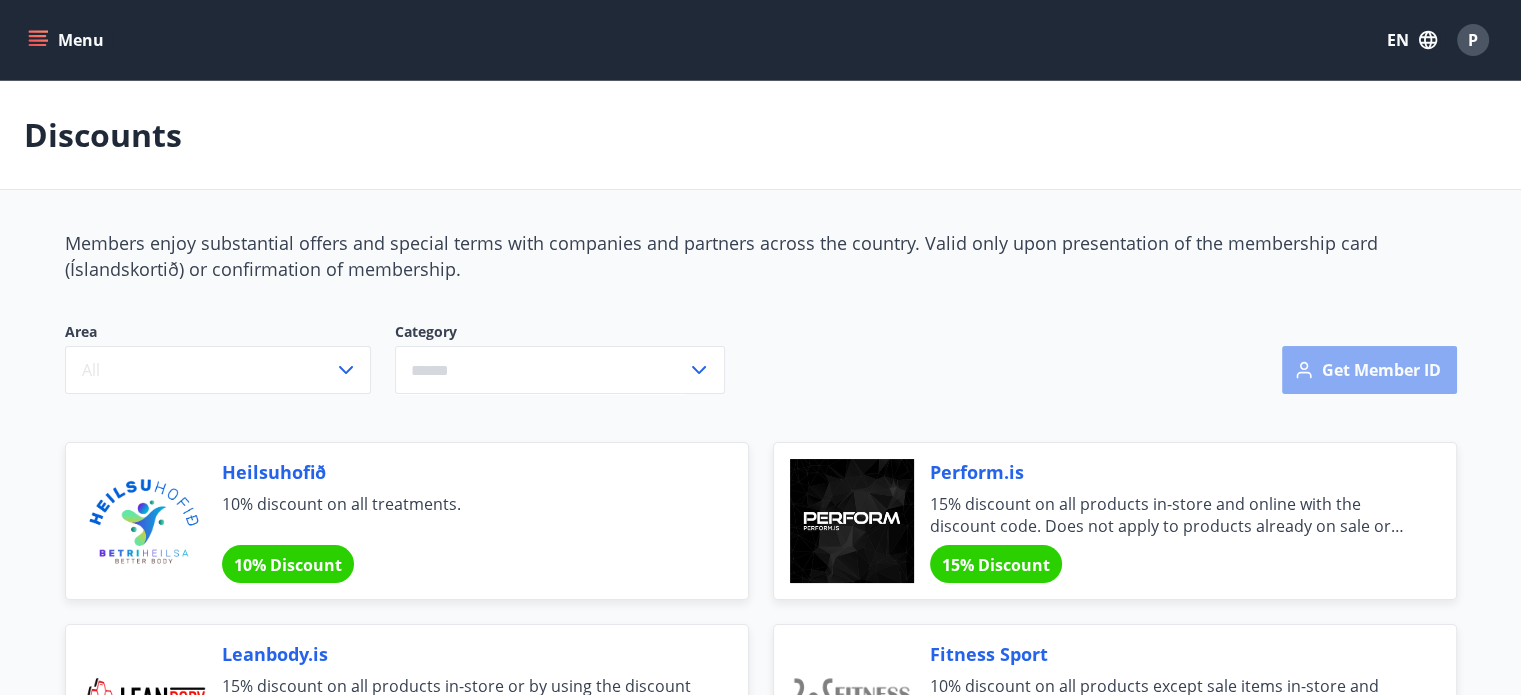 click on "Get member ID" at bounding box center [1369, 370] 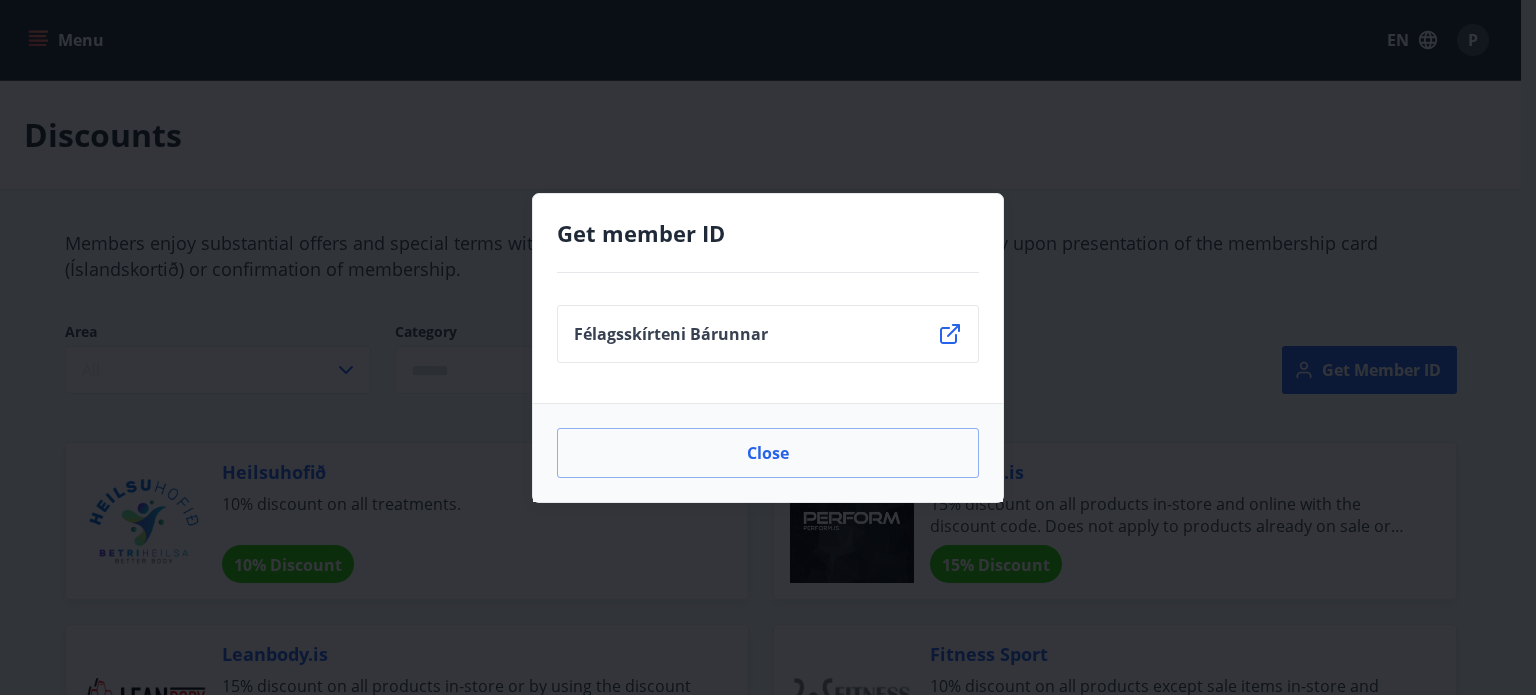 click on "Félagsskírteni Bárunnar" at bounding box center (671, 334) 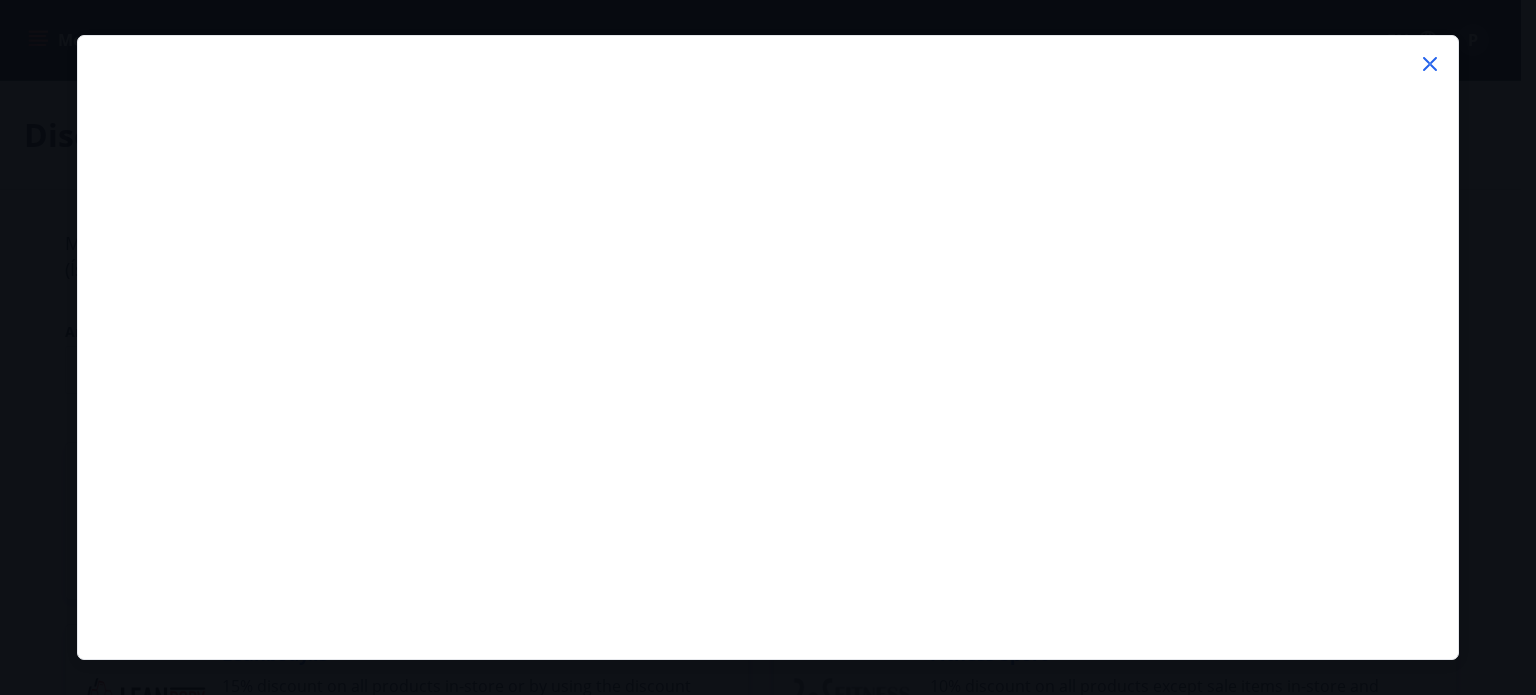 click 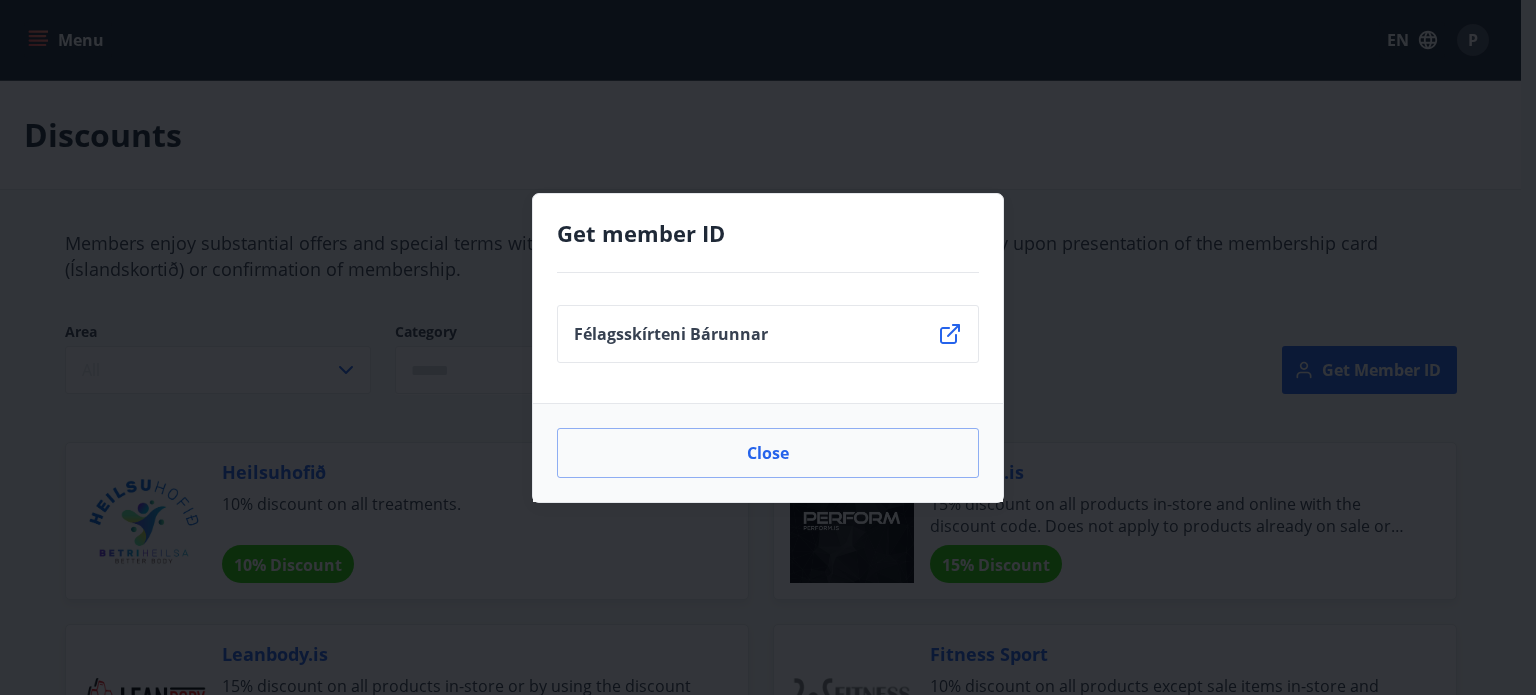 click on "Félagsskírteni Bárunnar" at bounding box center (768, 338) 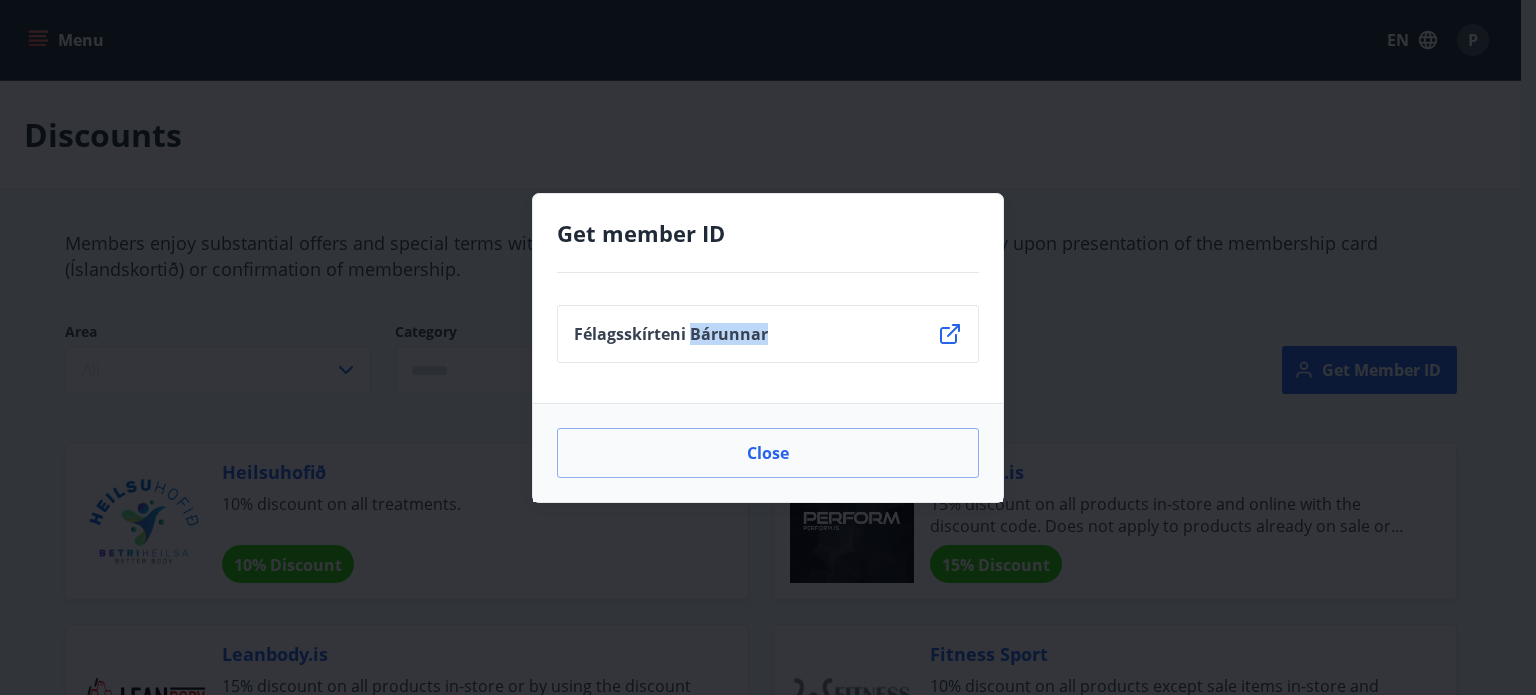 click on "Félagsskírteni Bárunnar" at bounding box center [768, 338] 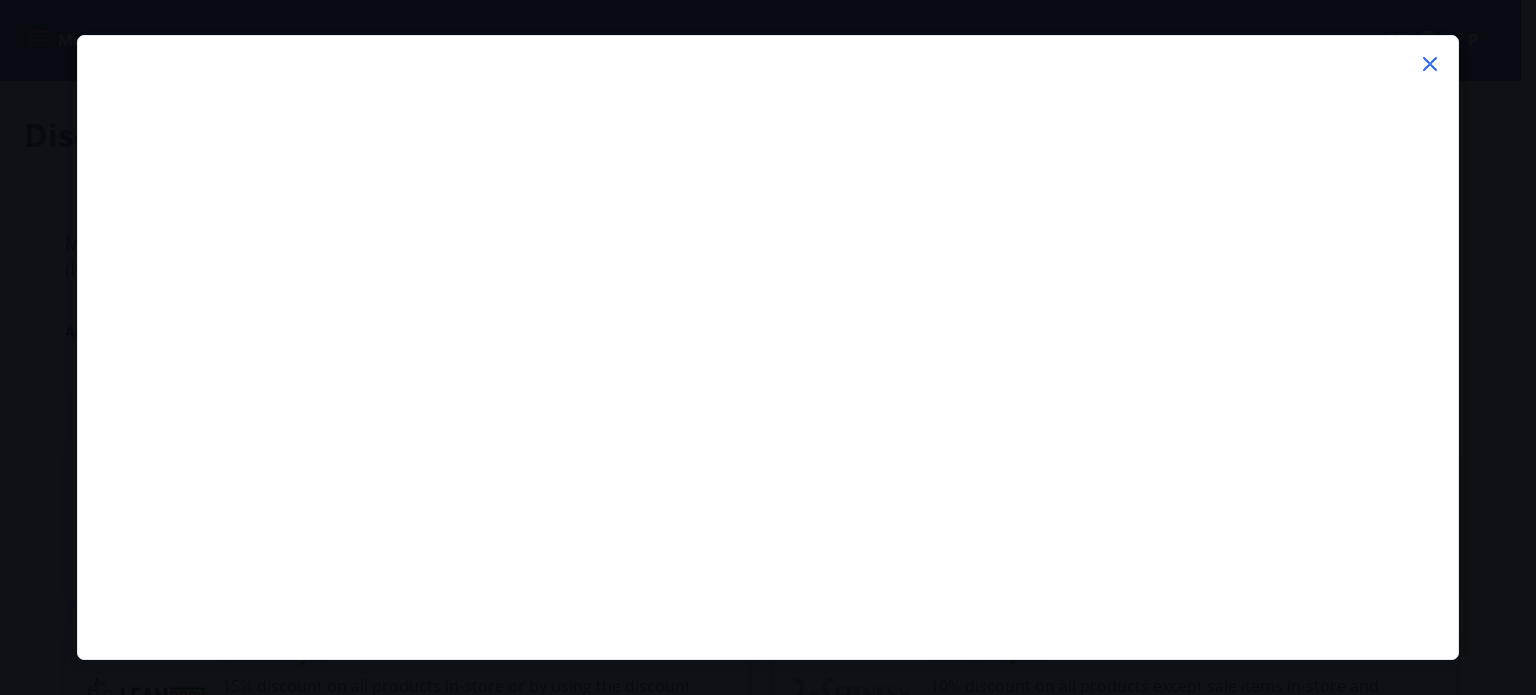 click at bounding box center (768, 347) 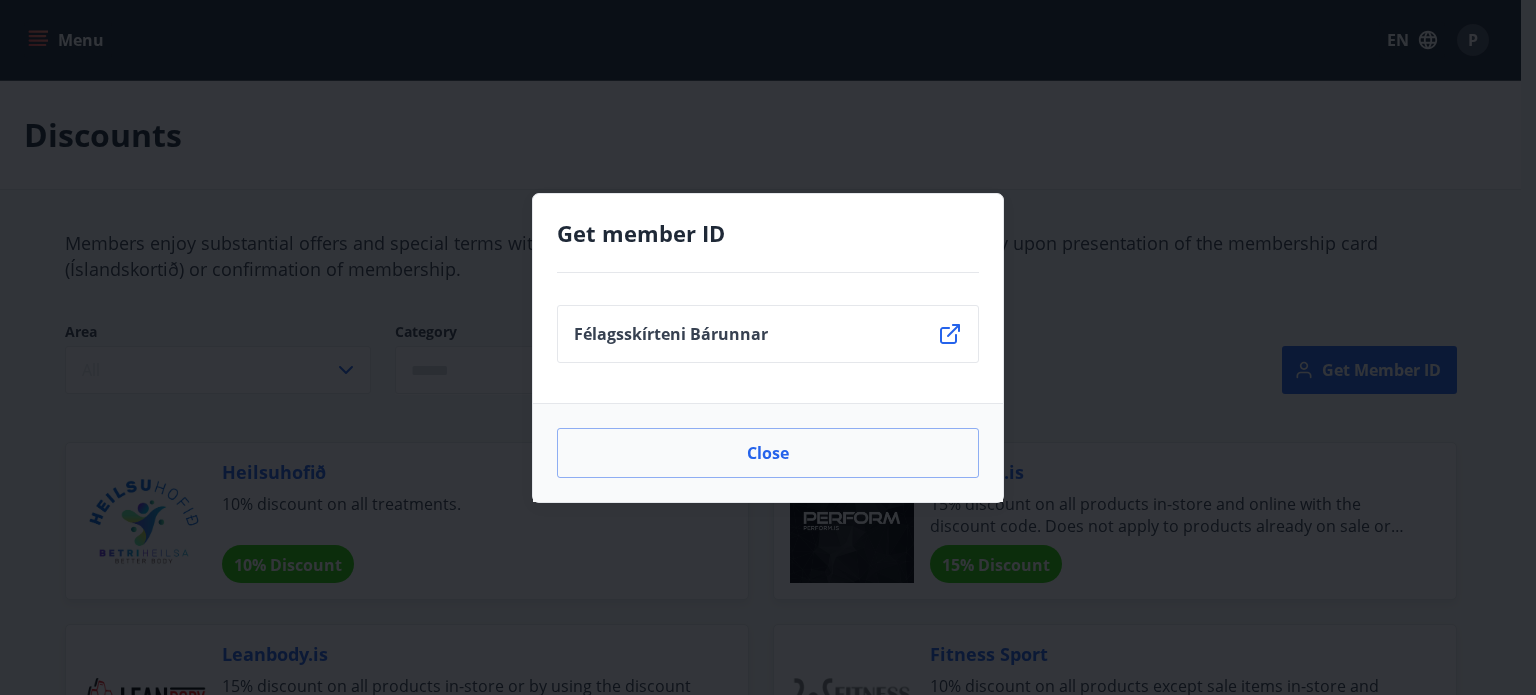 click on "Get member ID Félagsskírteni Bárunnar Close" at bounding box center [768, 347] 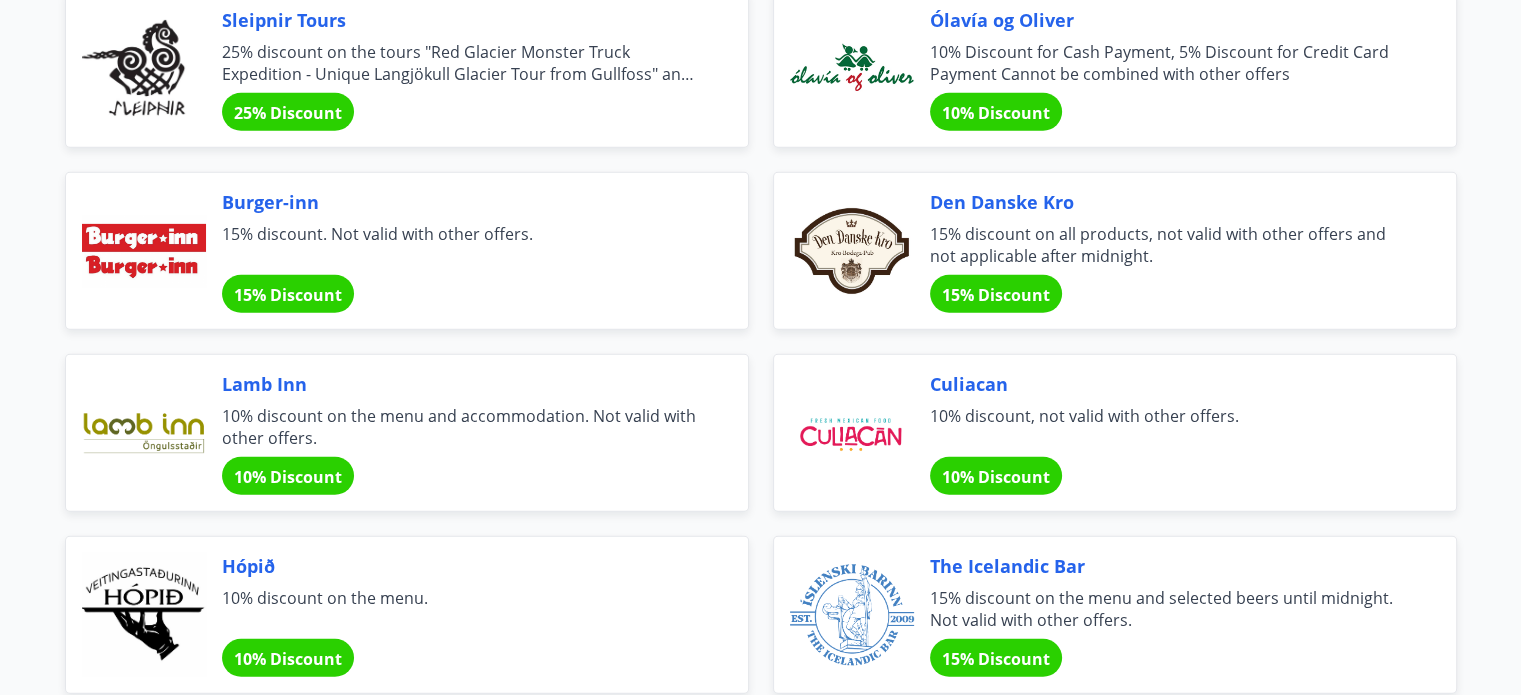 scroll, scrollTop: 5705, scrollLeft: 0, axis: vertical 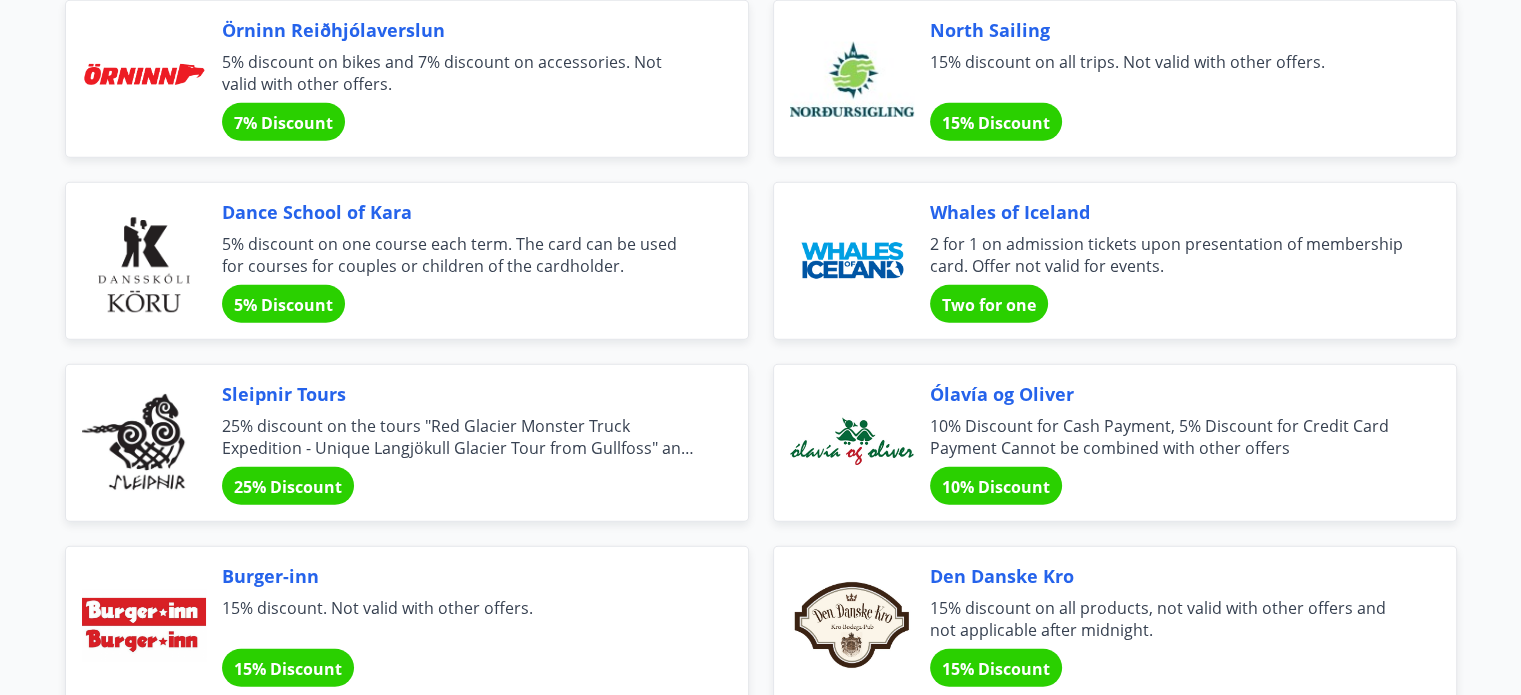 click at bounding box center (144, 443) 